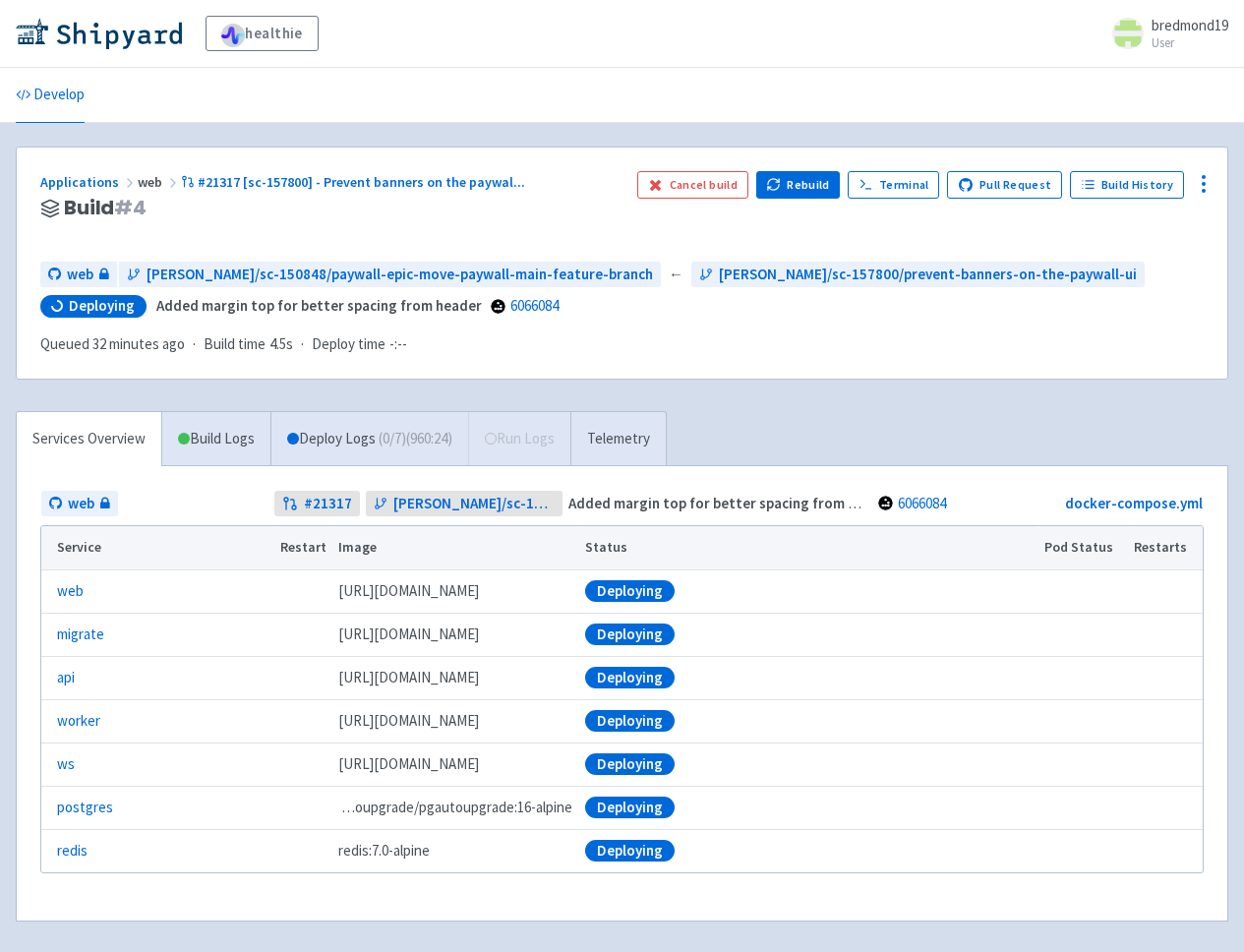 scroll, scrollTop: 0, scrollLeft: 0, axis: both 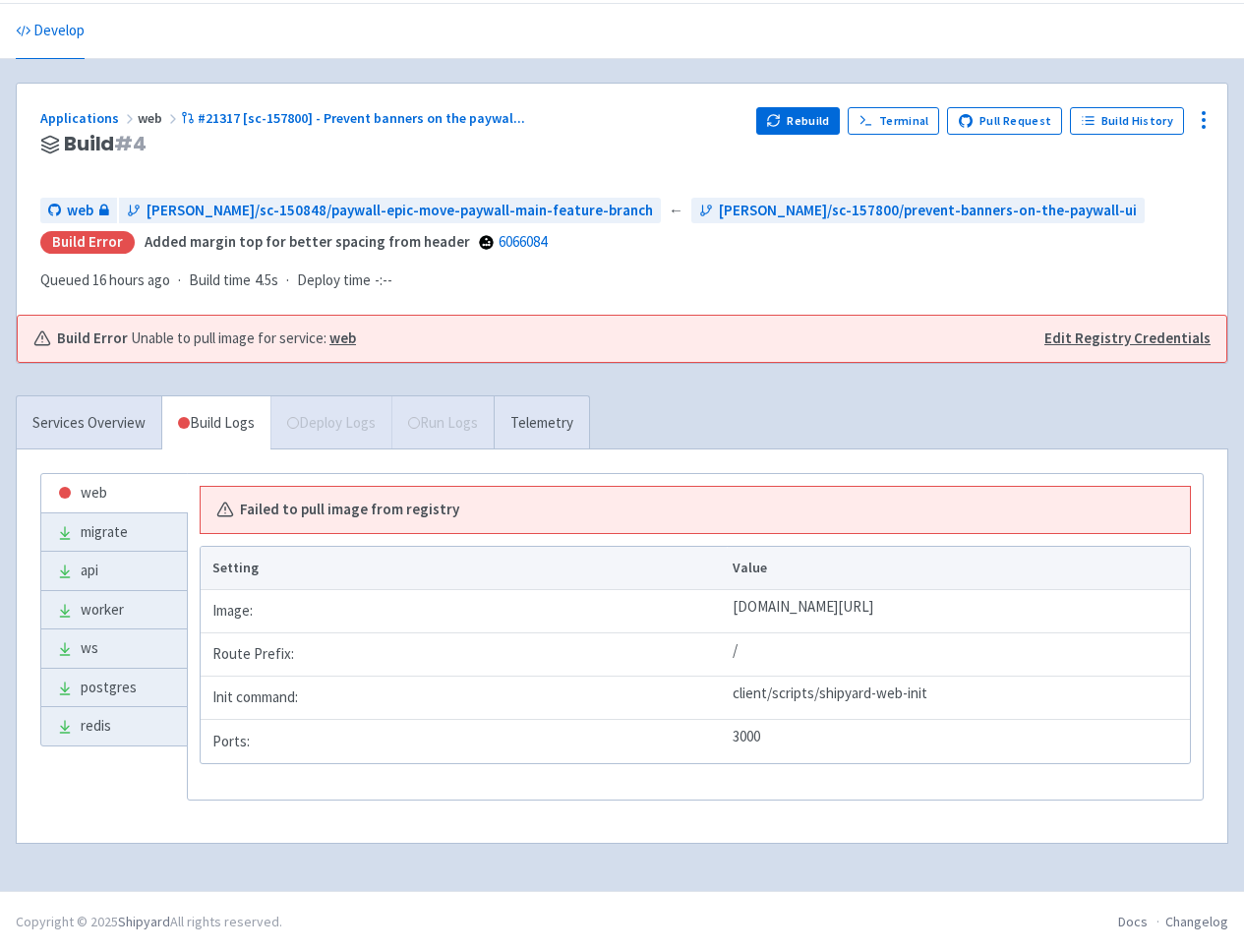 click on "Failed to pull image from registry" at bounding box center (349, 509) 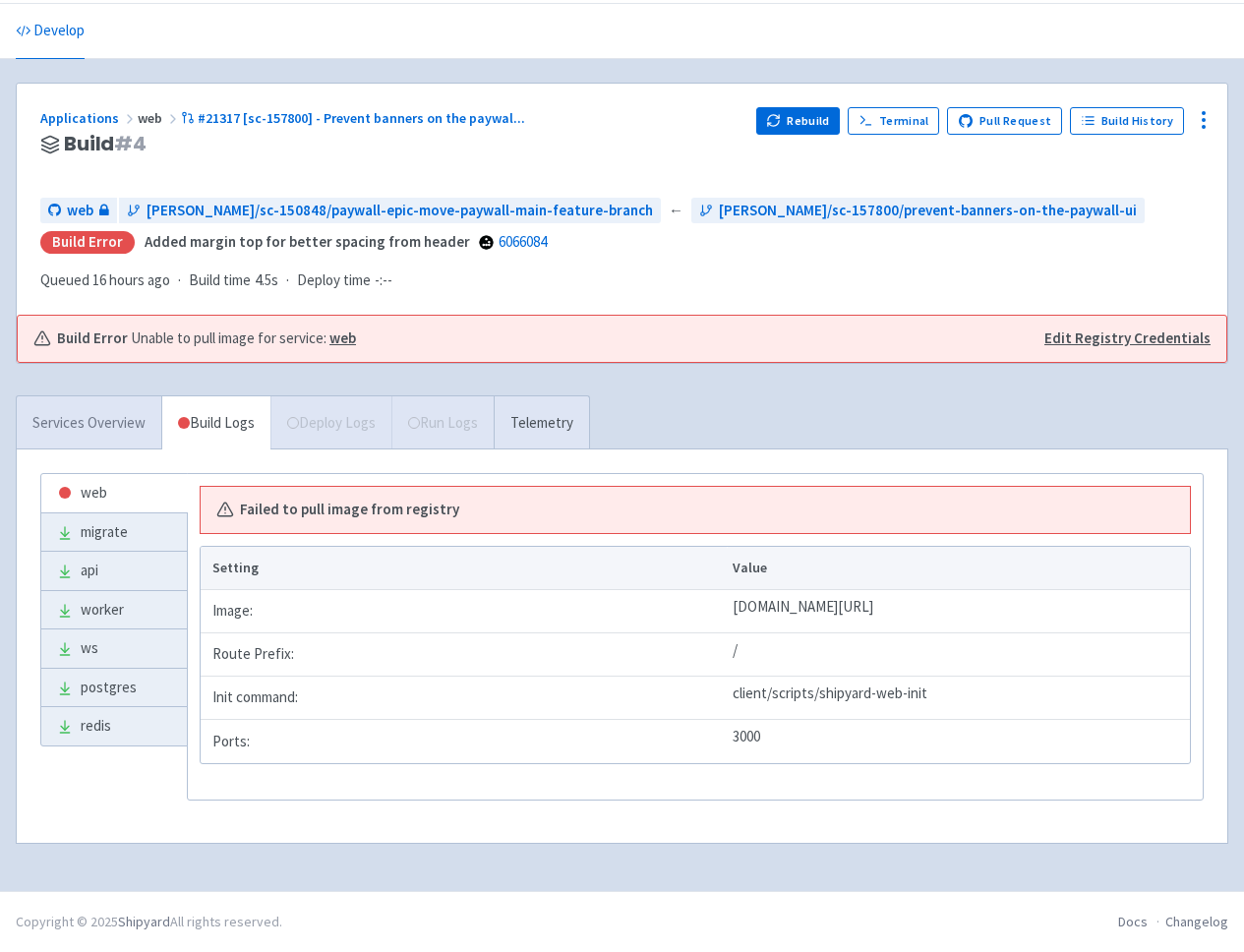 click on "Services Overview" at bounding box center (89, 423) 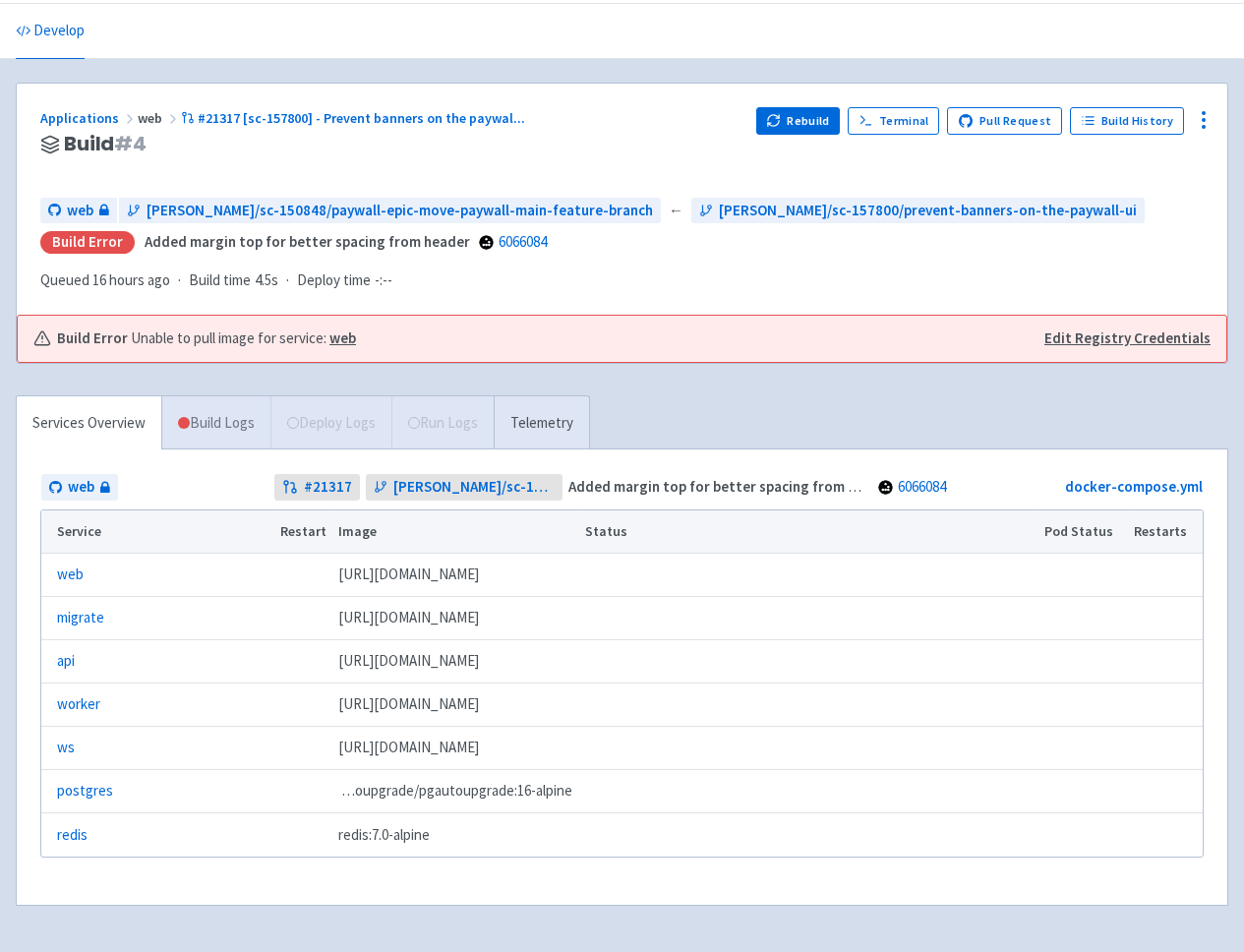 click on "Build Logs" at bounding box center (216, 423) 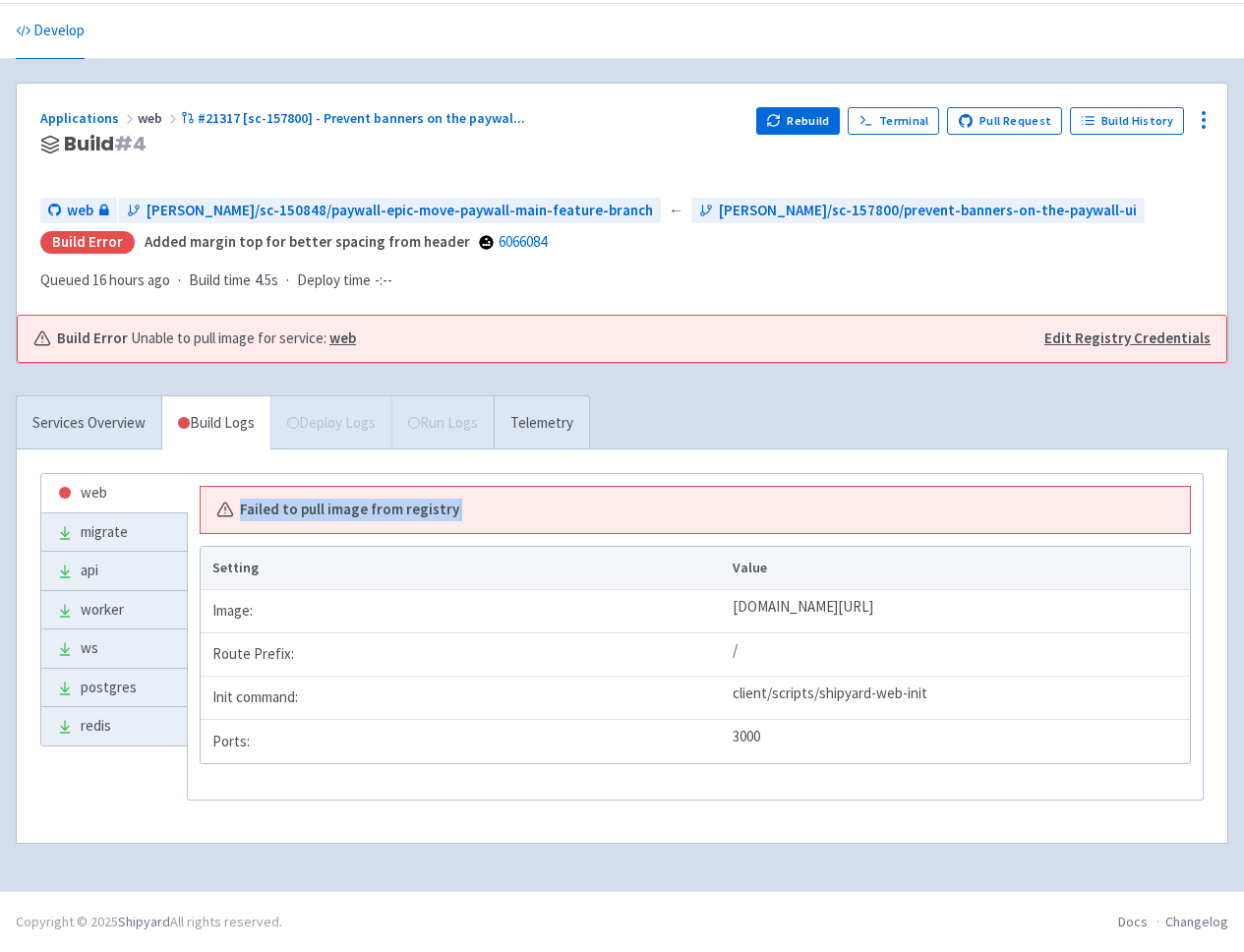 drag, startPoint x: 433, startPoint y: 511, endPoint x: 239, endPoint y: 509, distance: 194.01031 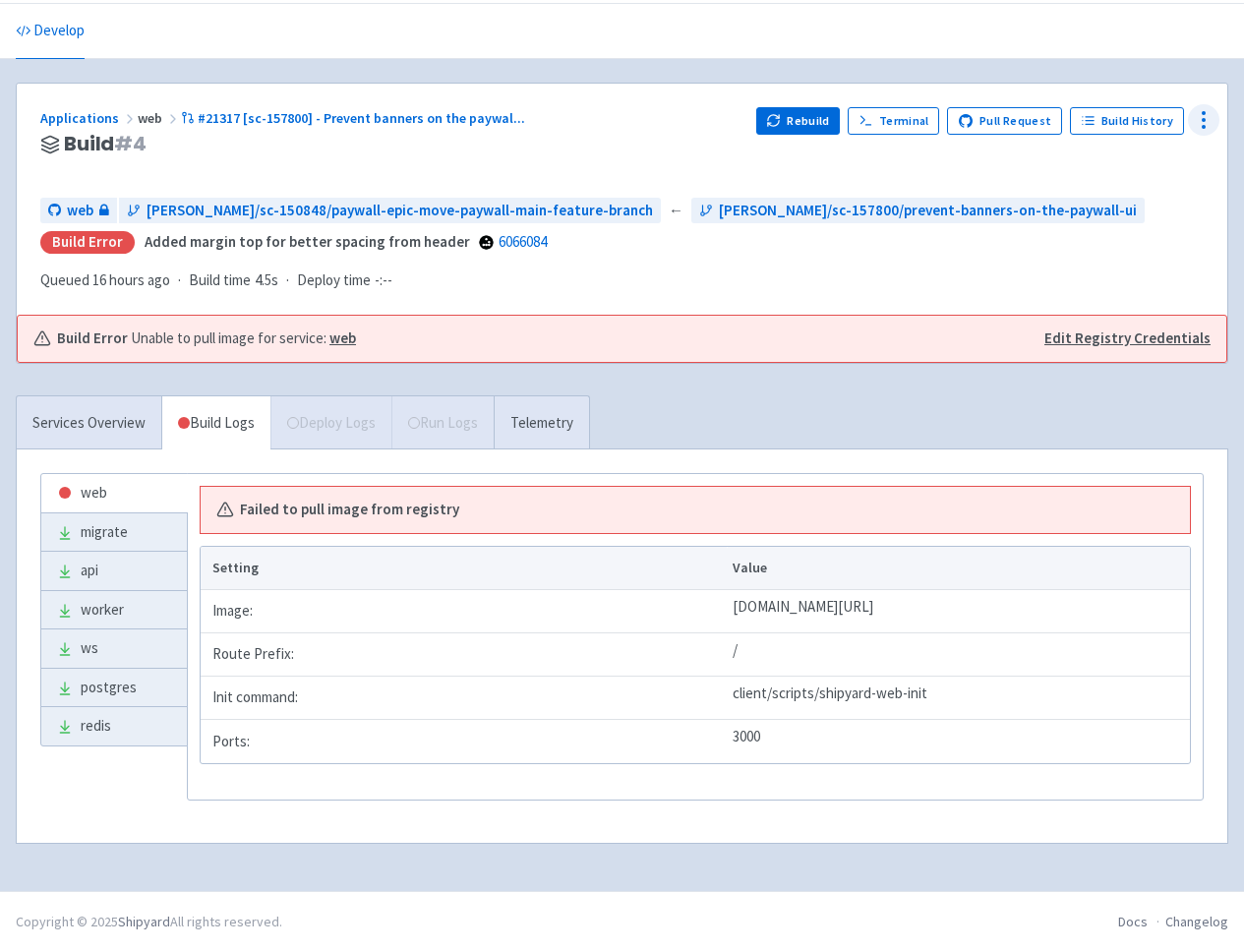click 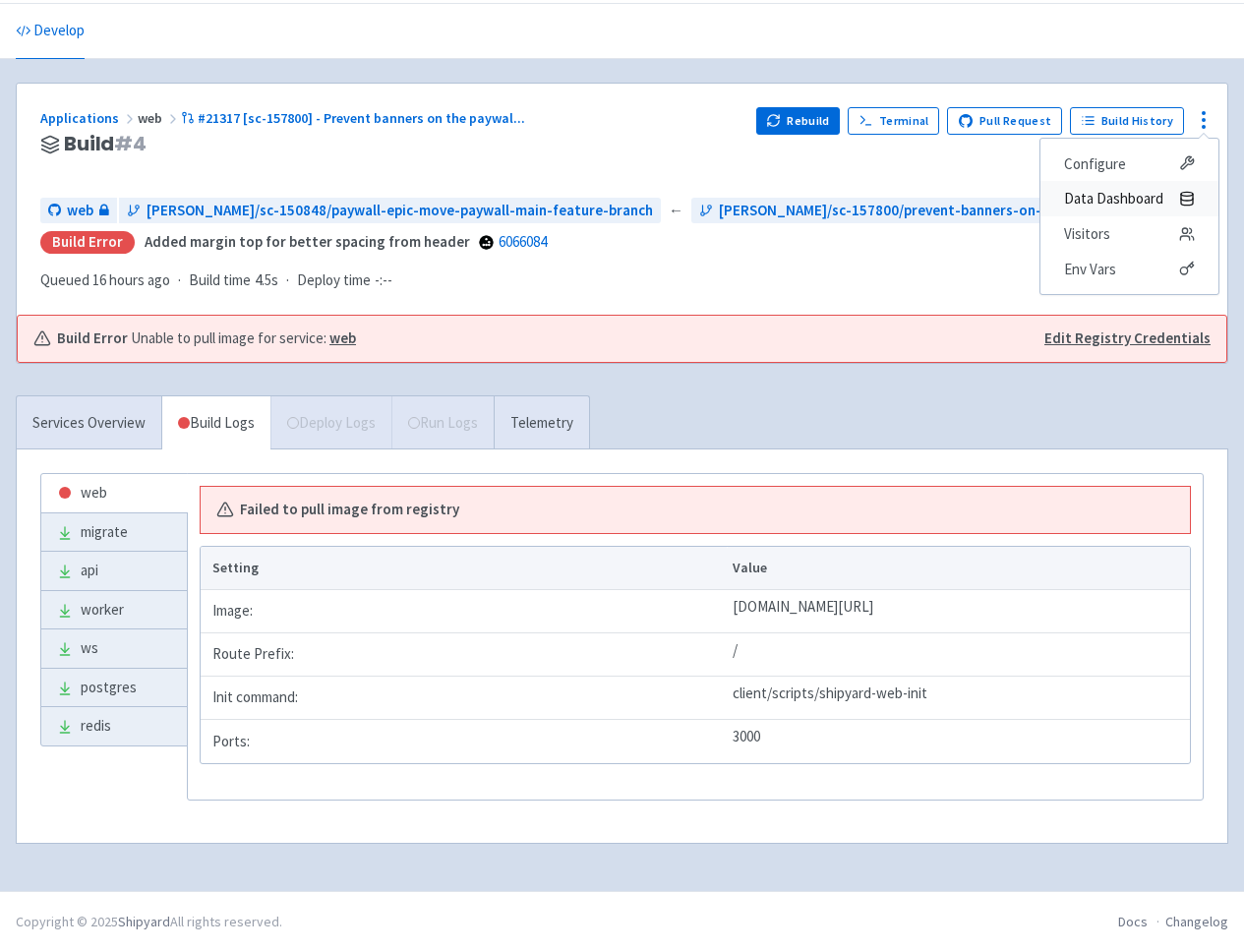 click on "Data Dashboard" at bounding box center (1113, 199) 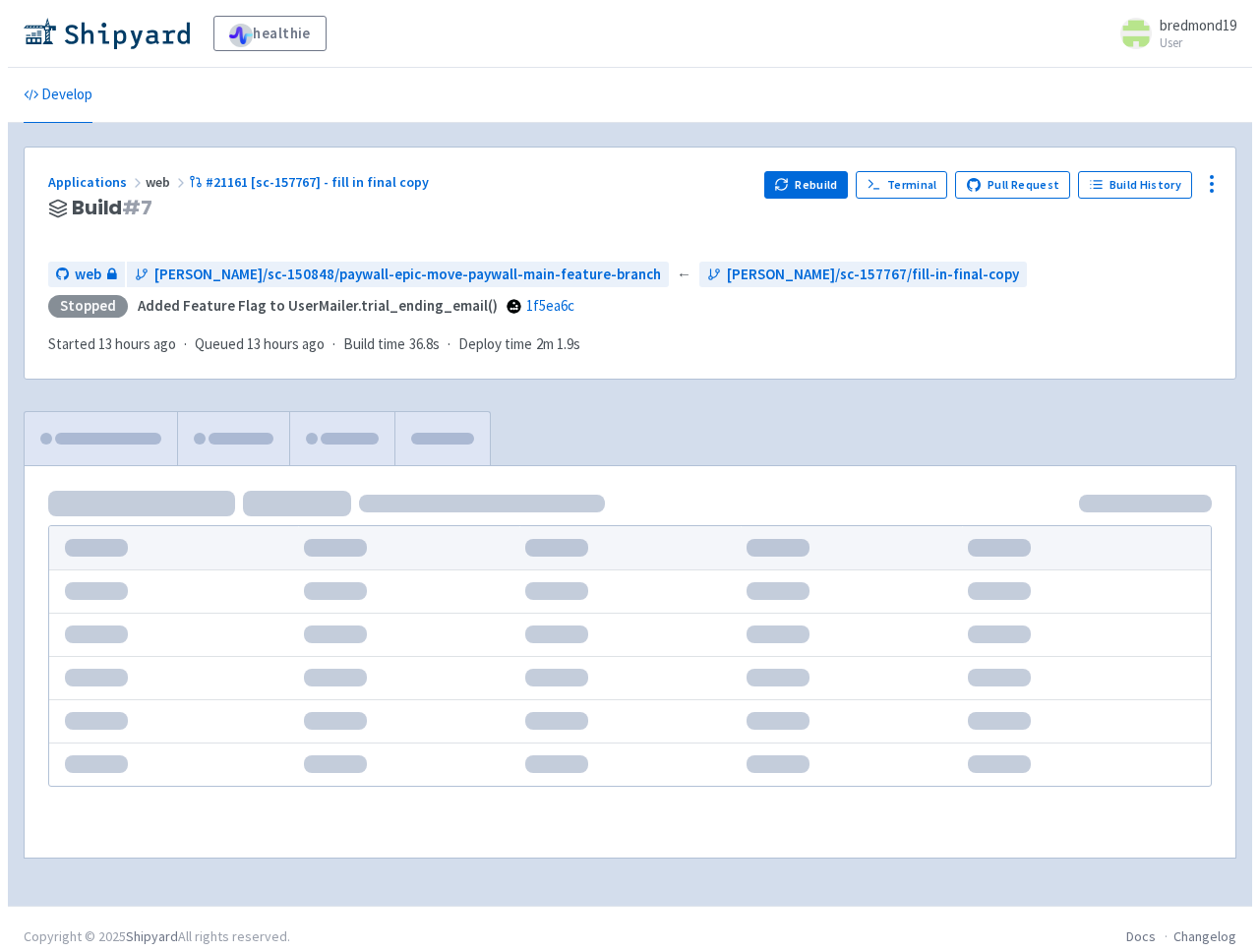 scroll, scrollTop: 0, scrollLeft: 0, axis: both 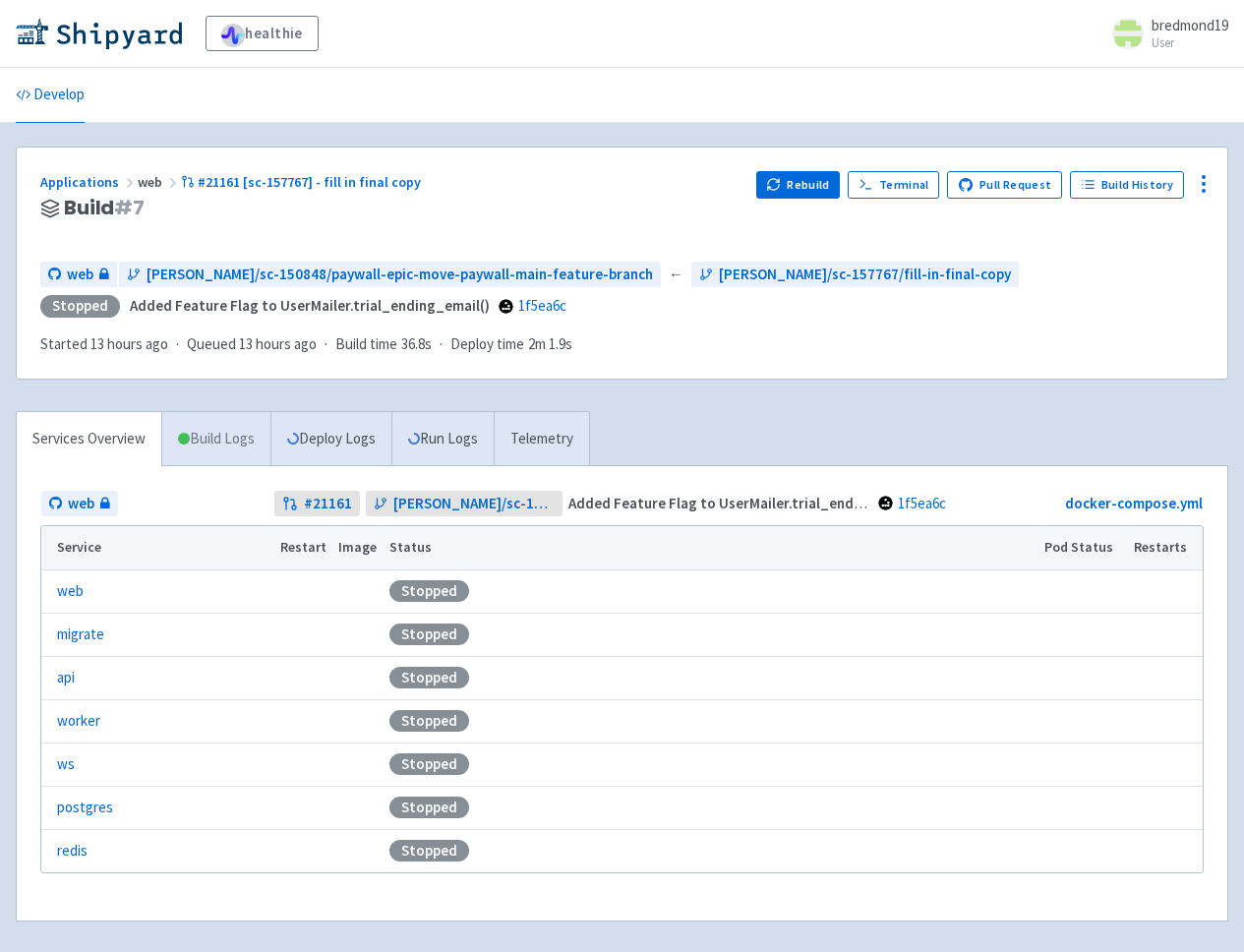 click on "Build Logs" at bounding box center (216, 439) 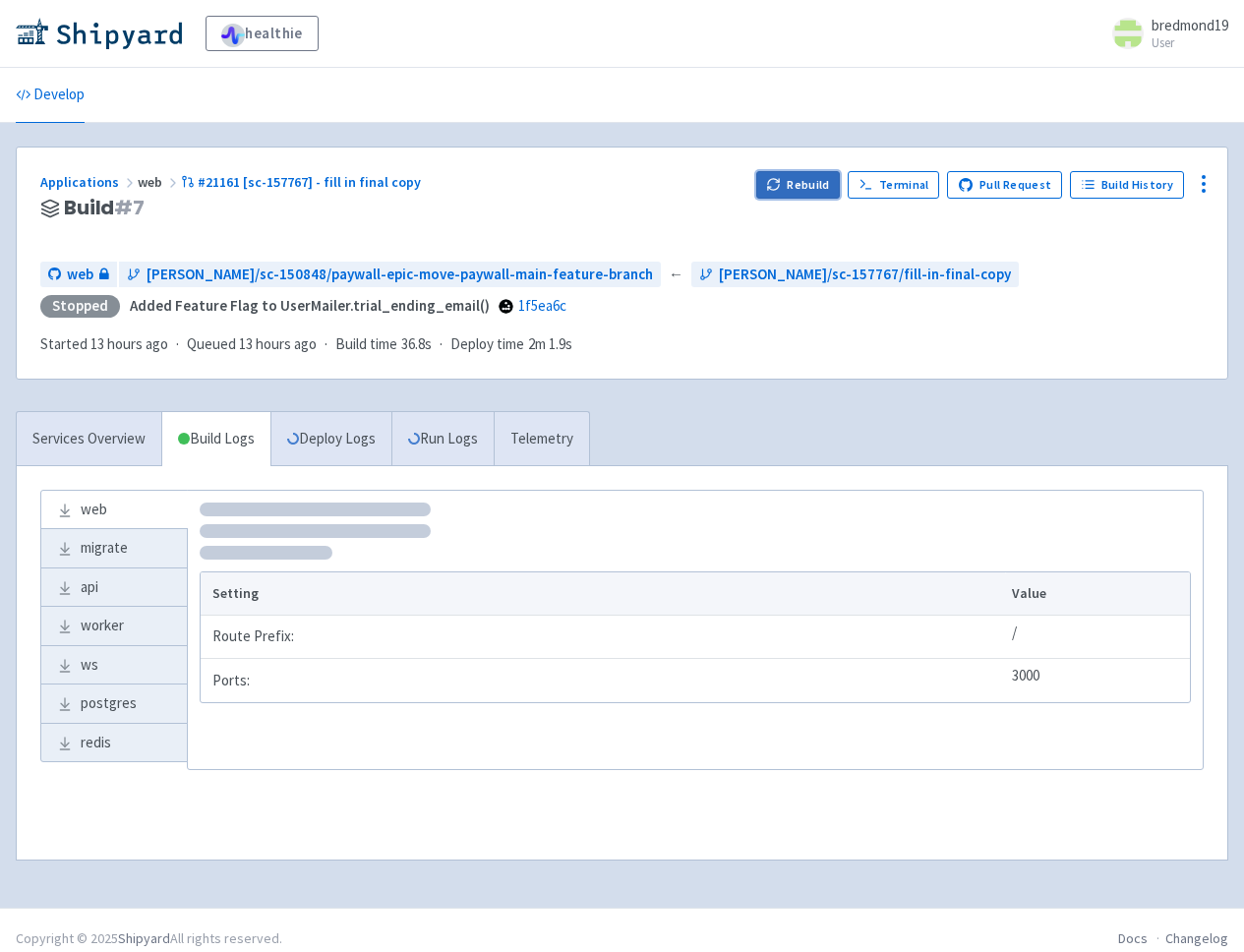 click on "Rebuild" at bounding box center [799, 185] 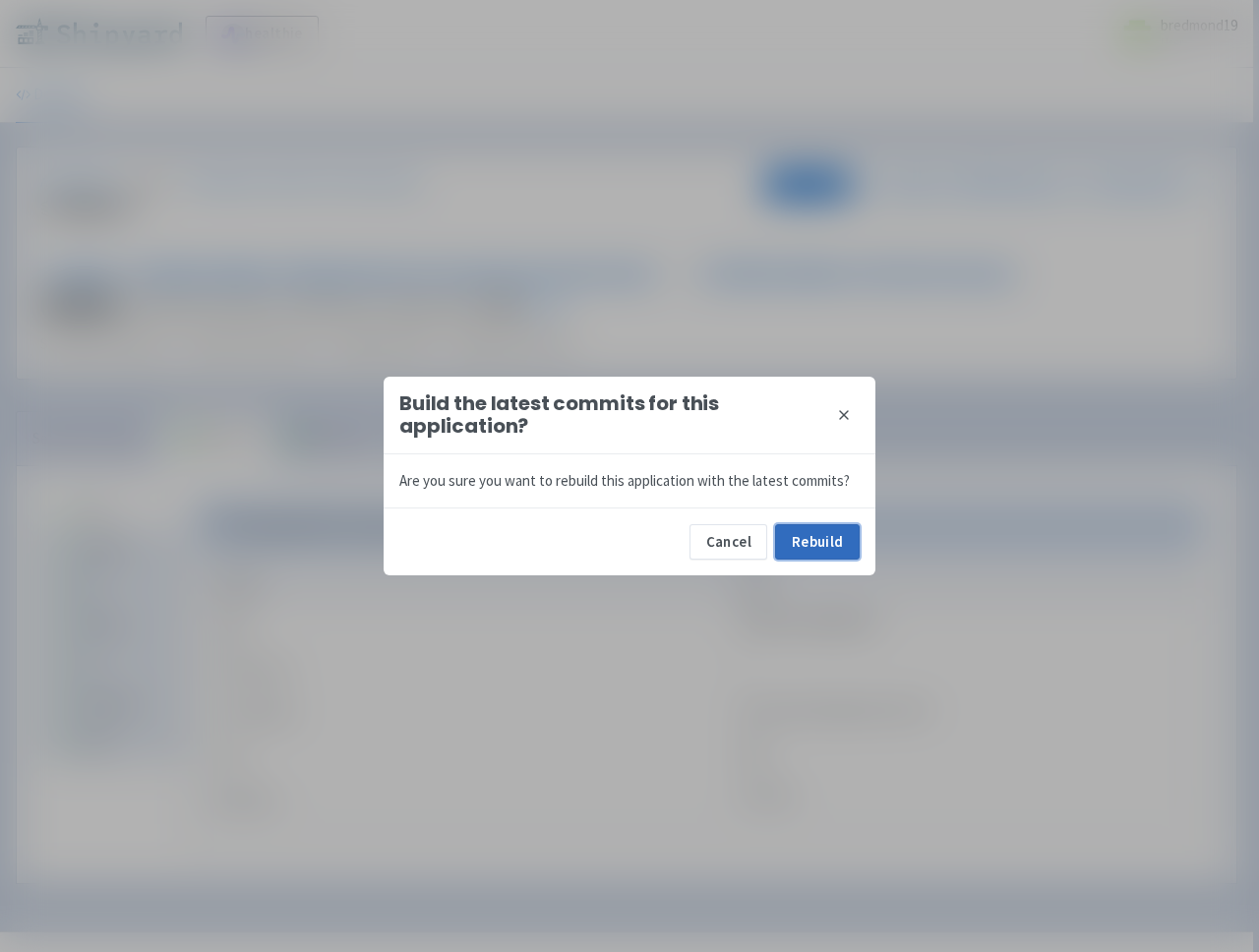 click on "Rebuild" at bounding box center (817, 542) 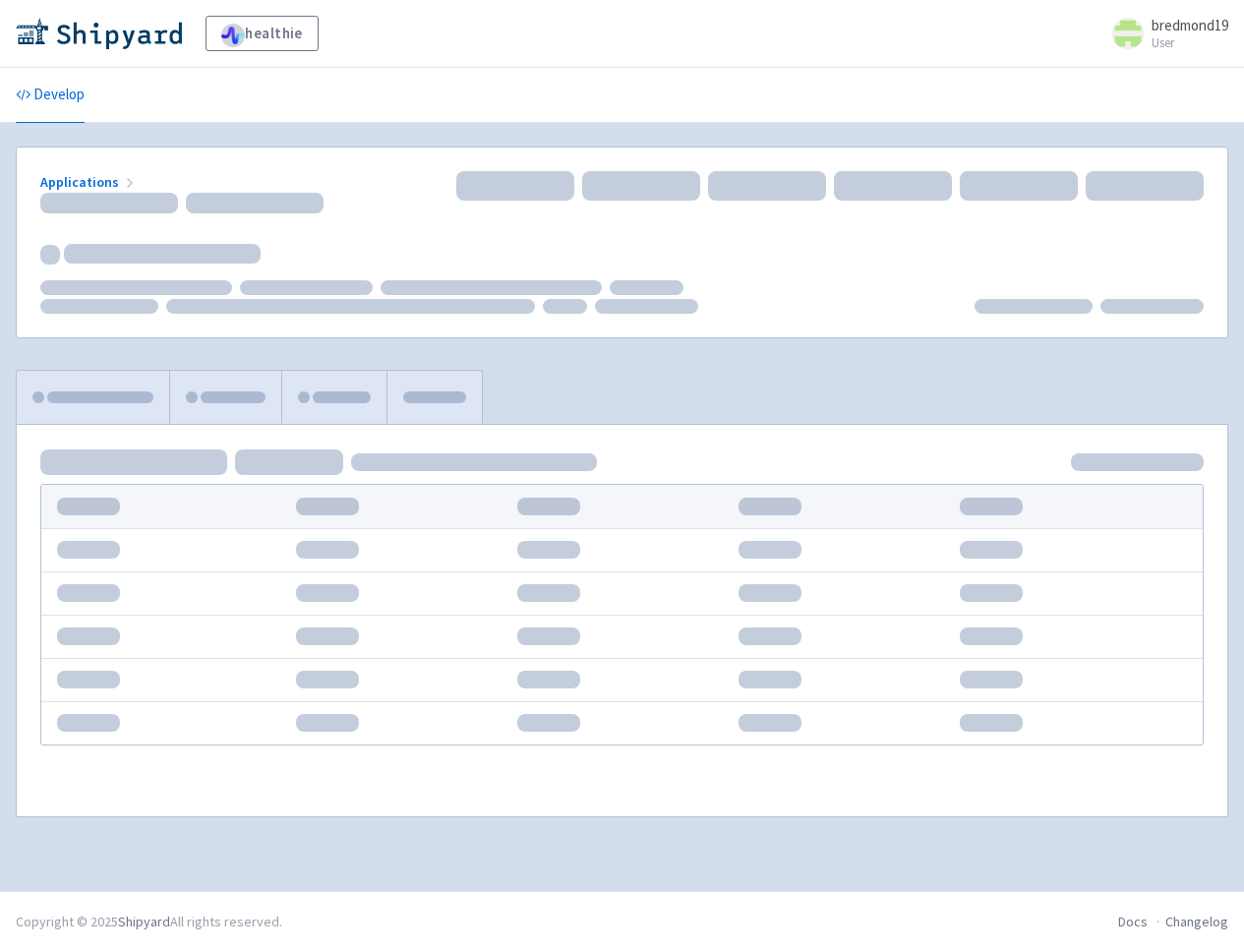 scroll, scrollTop: 0, scrollLeft: 0, axis: both 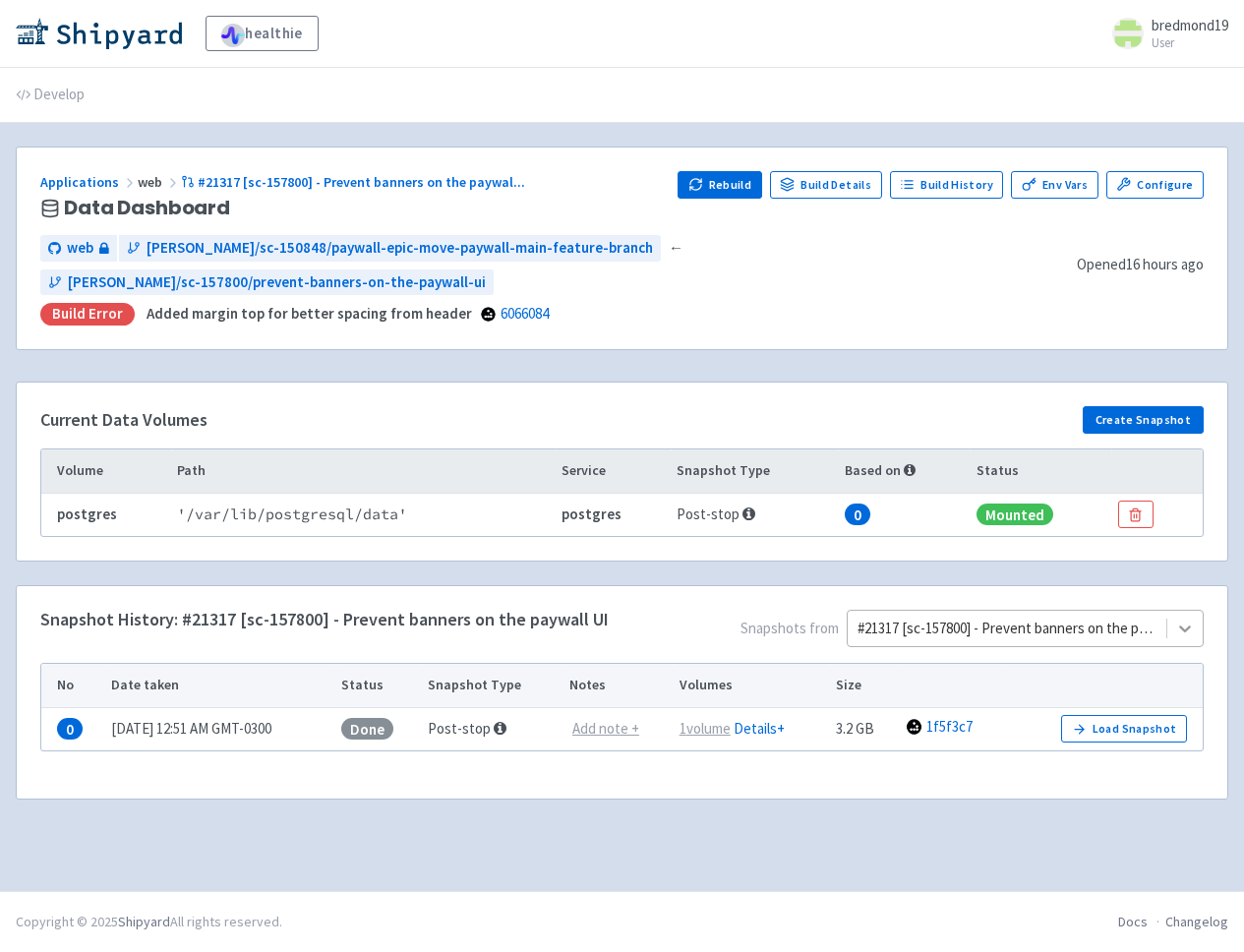 click 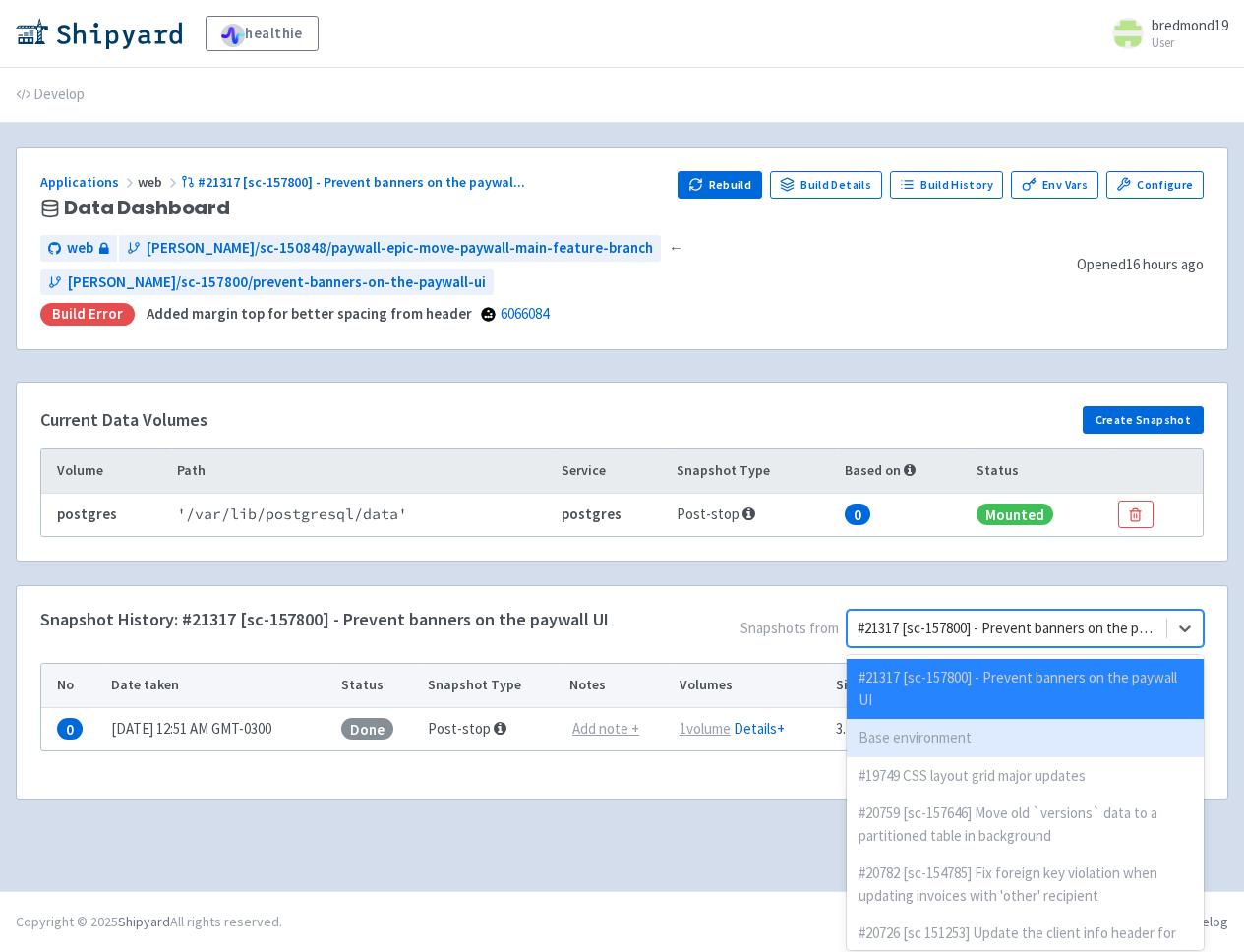click on "Base environment" at bounding box center [1025, 738] 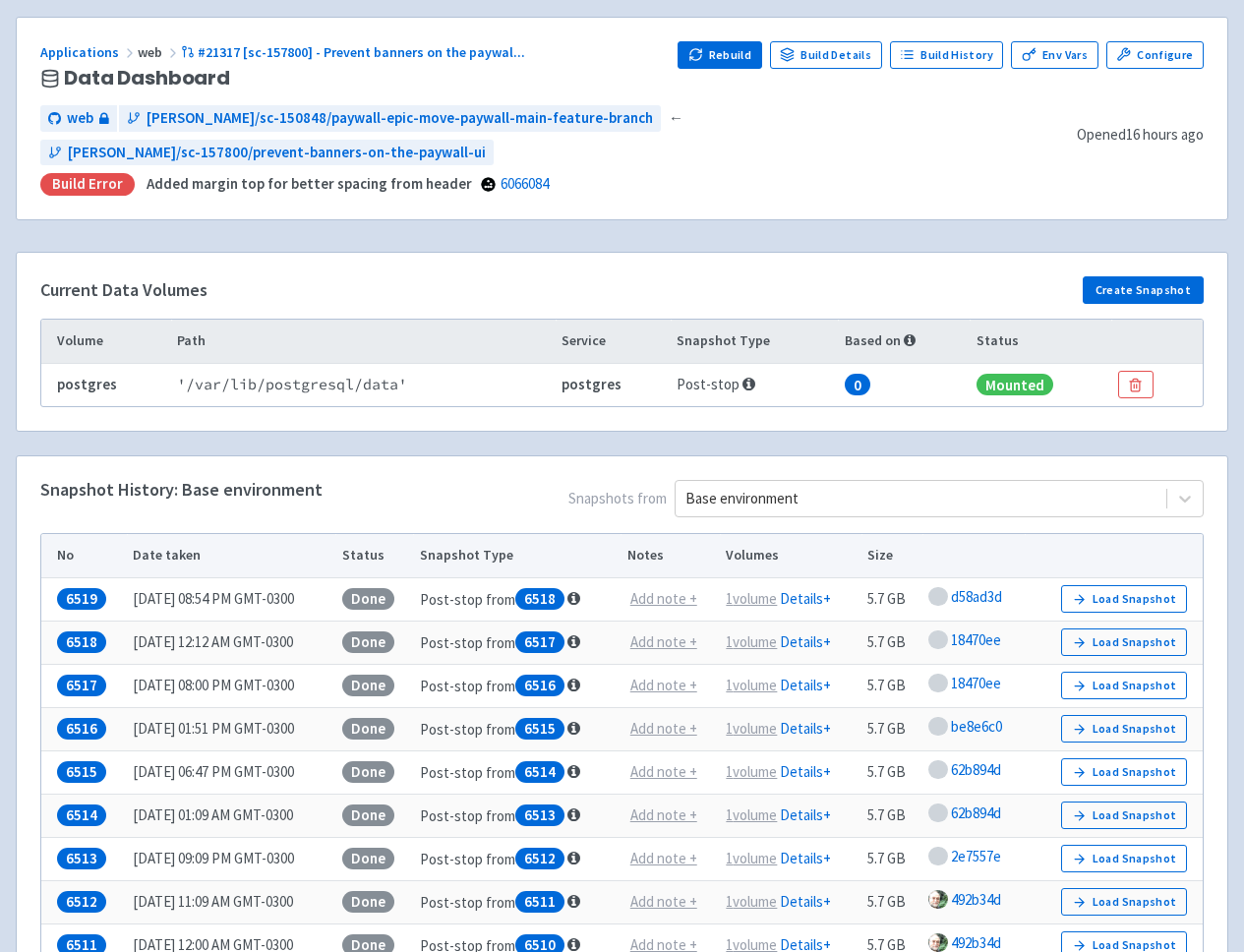 scroll, scrollTop: 134, scrollLeft: 0, axis: vertical 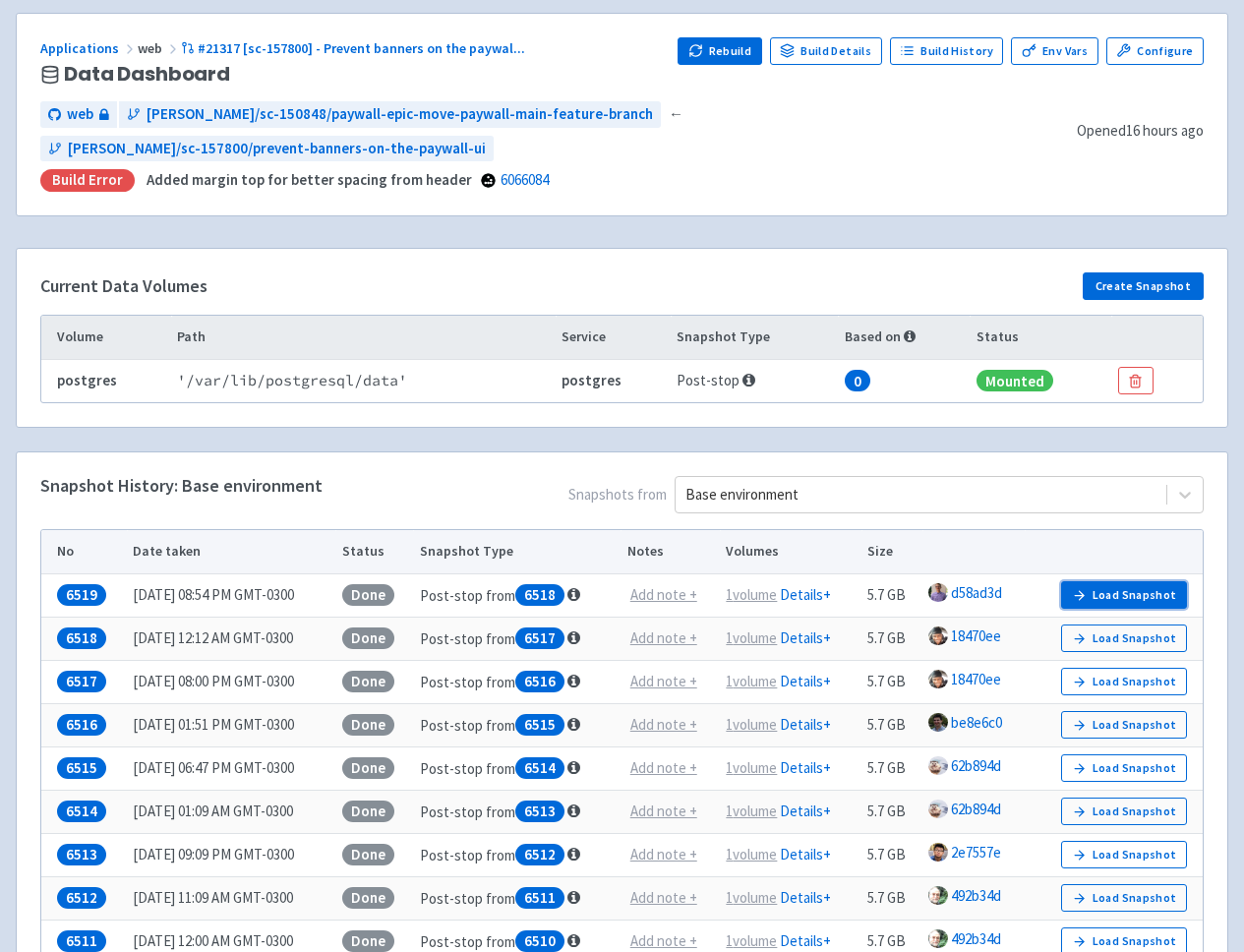 click on "Load Snapshot" at bounding box center (1124, 595) 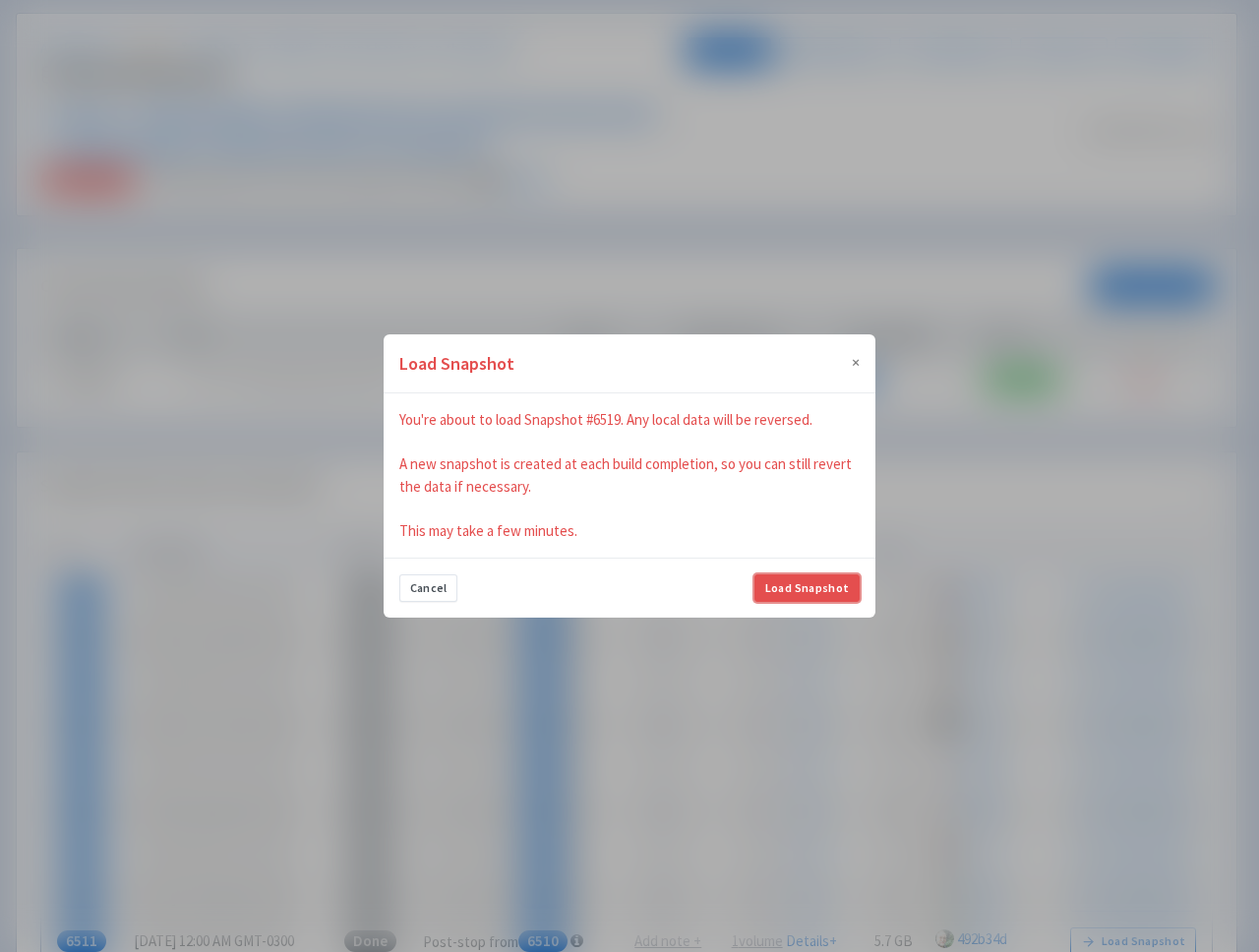 click on "Load Snapshot" at bounding box center (807, 588) 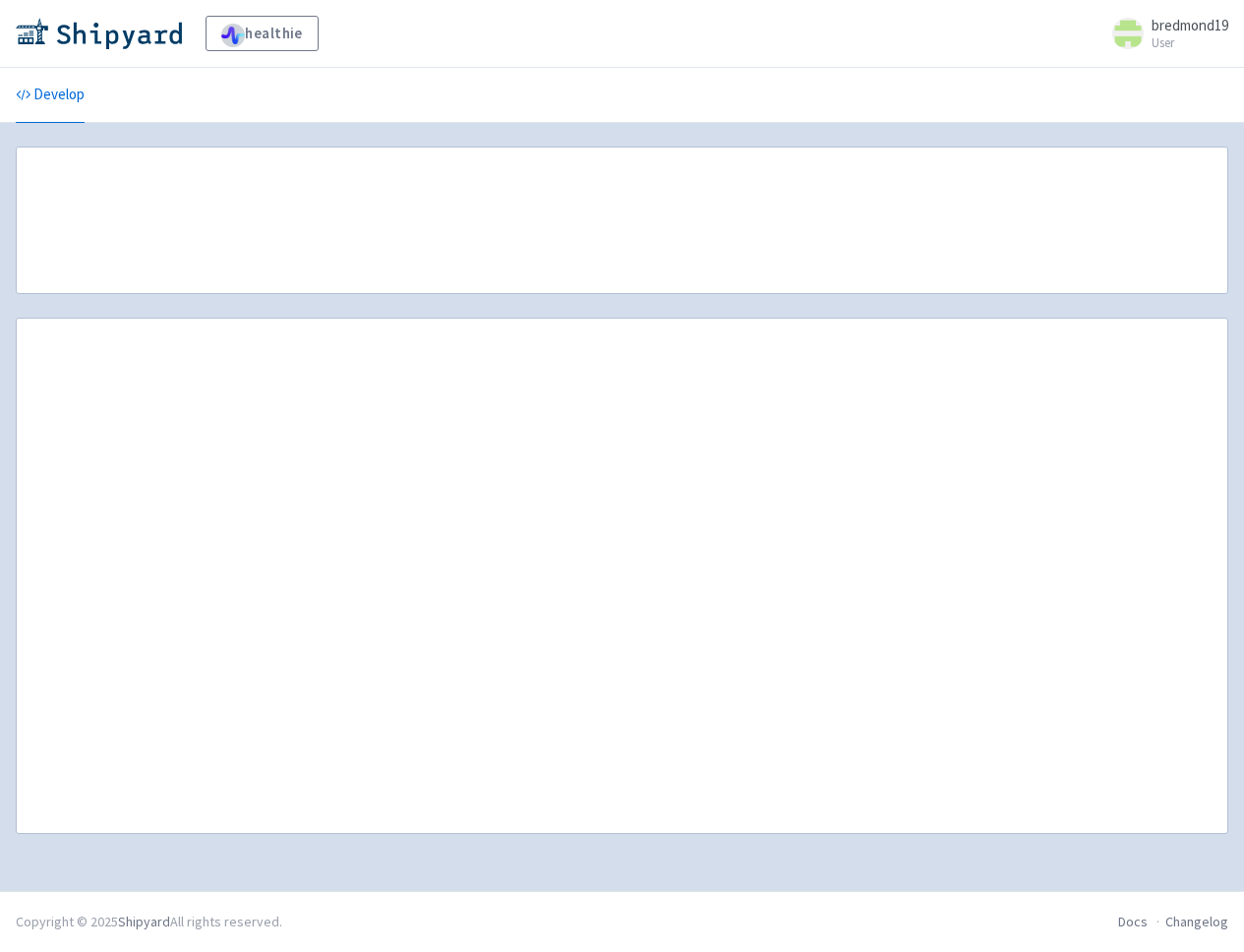scroll, scrollTop: 0, scrollLeft: 0, axis: both 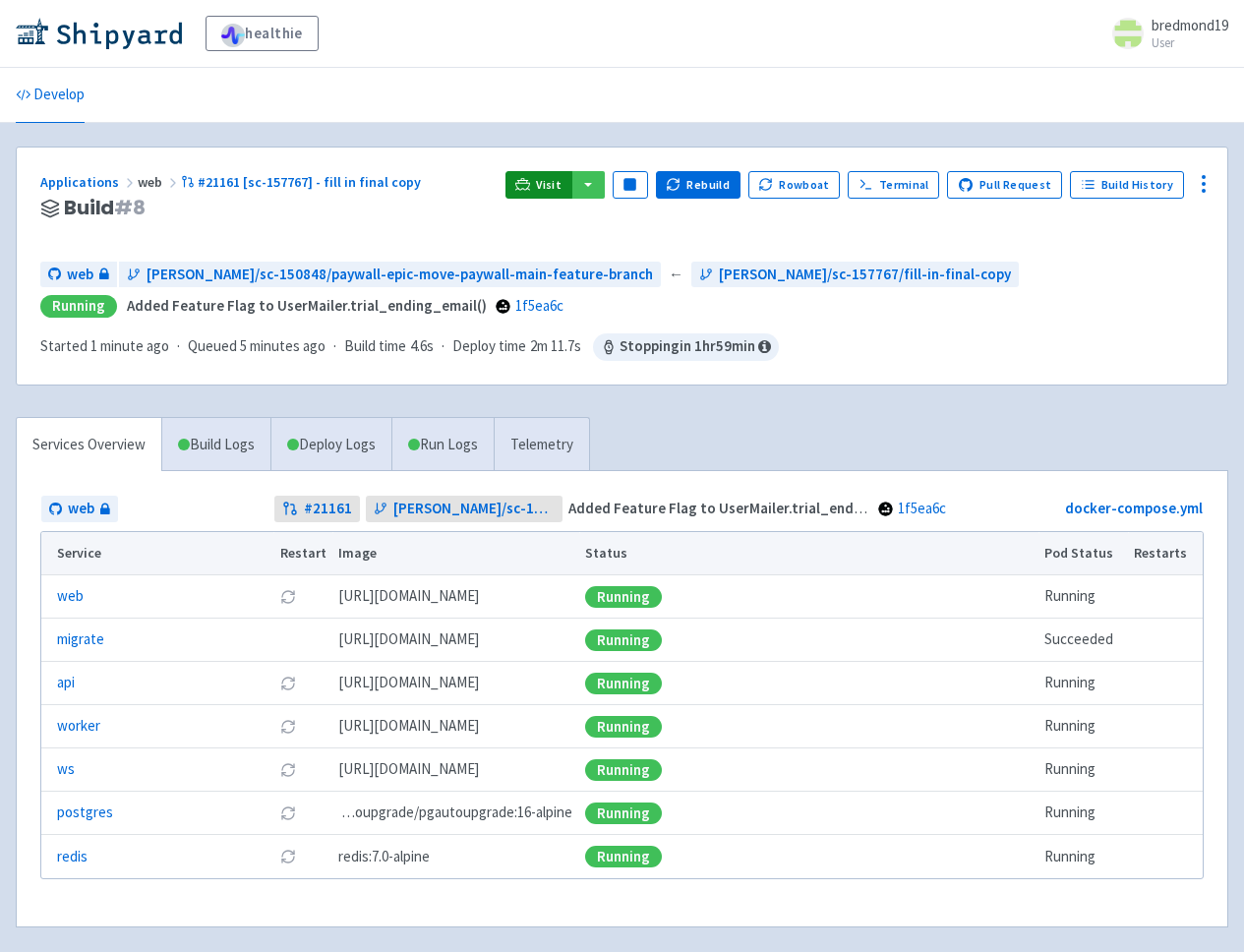 click on "Visit" at bounding box center [539, 185] 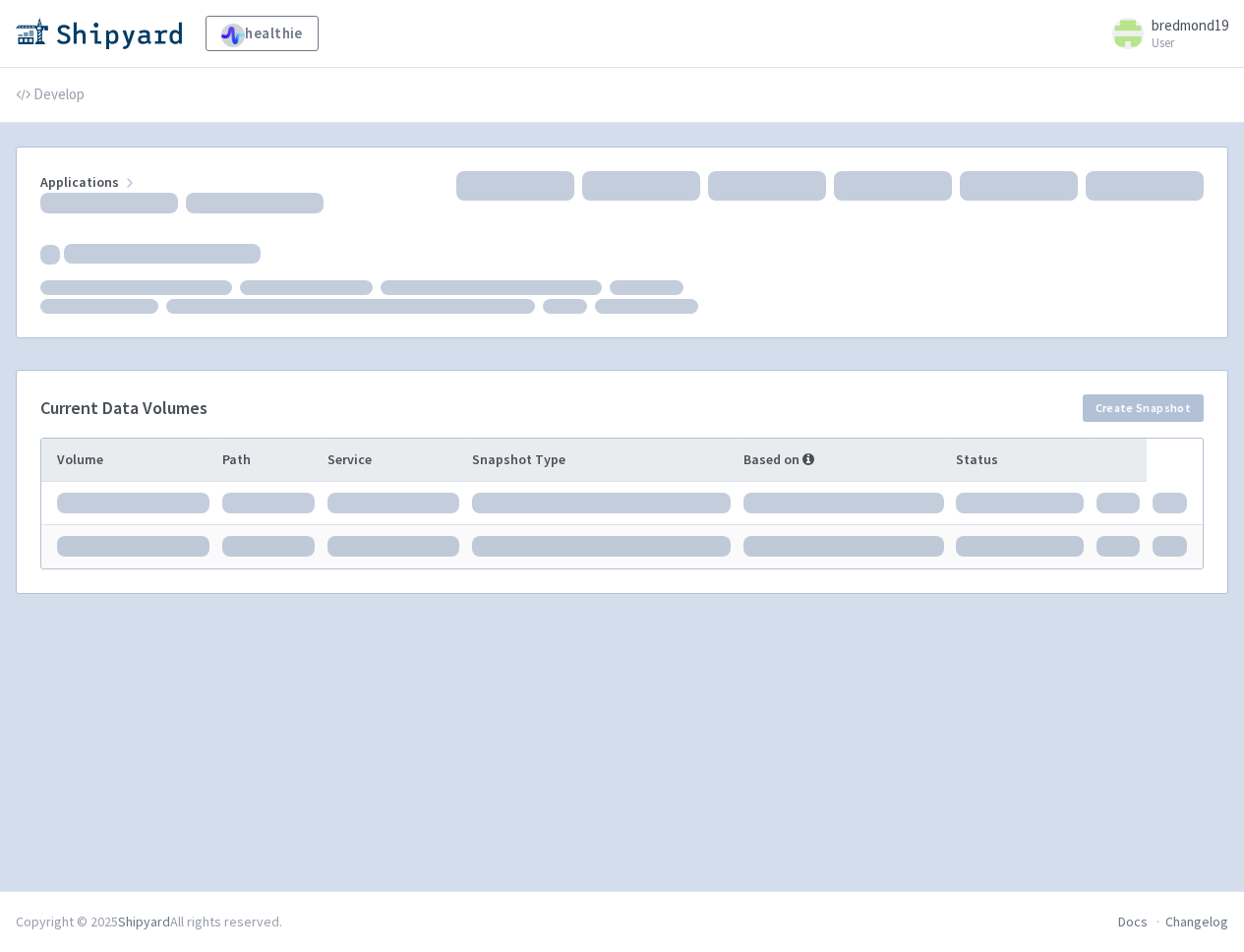 scroll, scrollTop: 0, scrollLeft: 0, axis: both 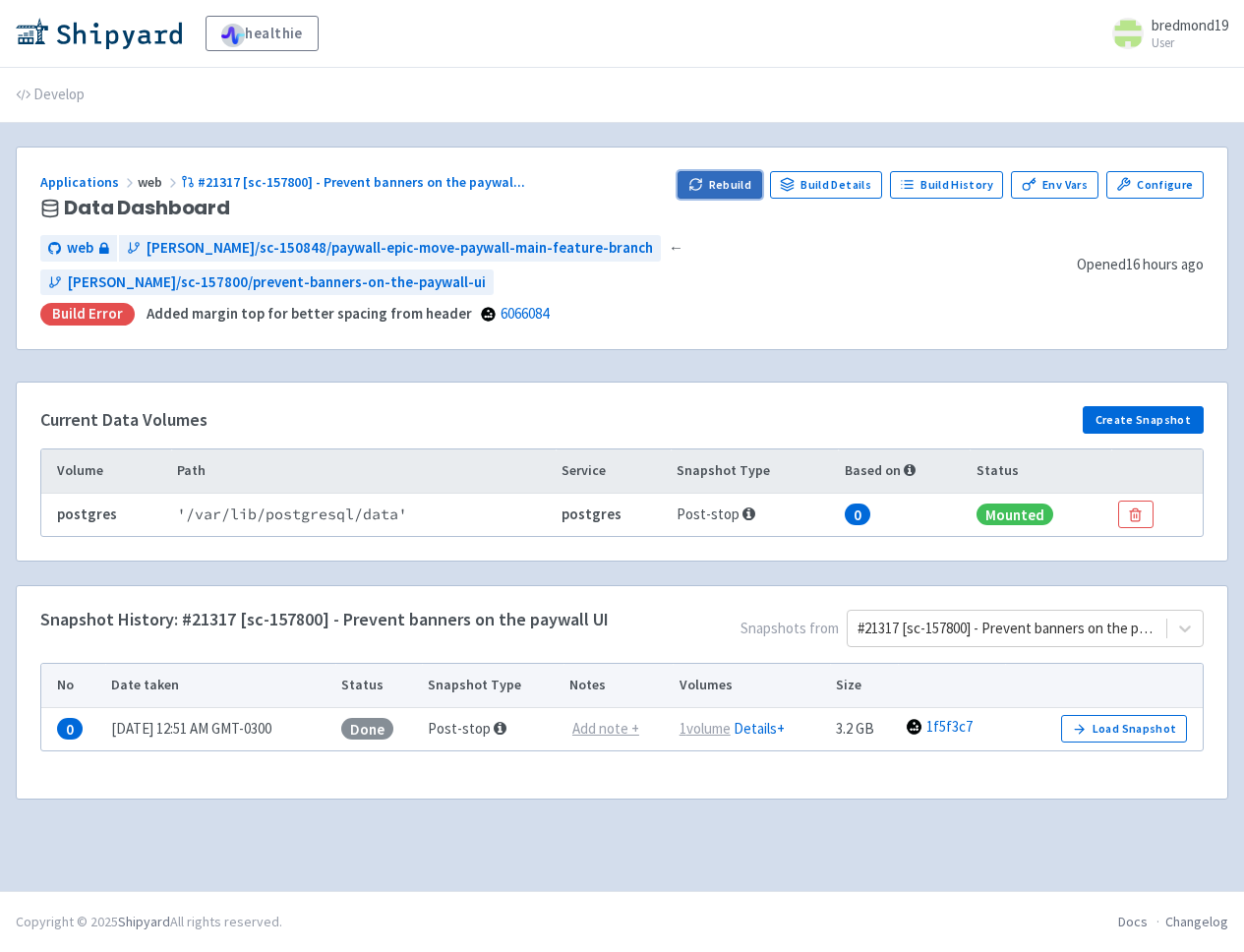 click on "Rebuild" at bounding box center [720, 185] 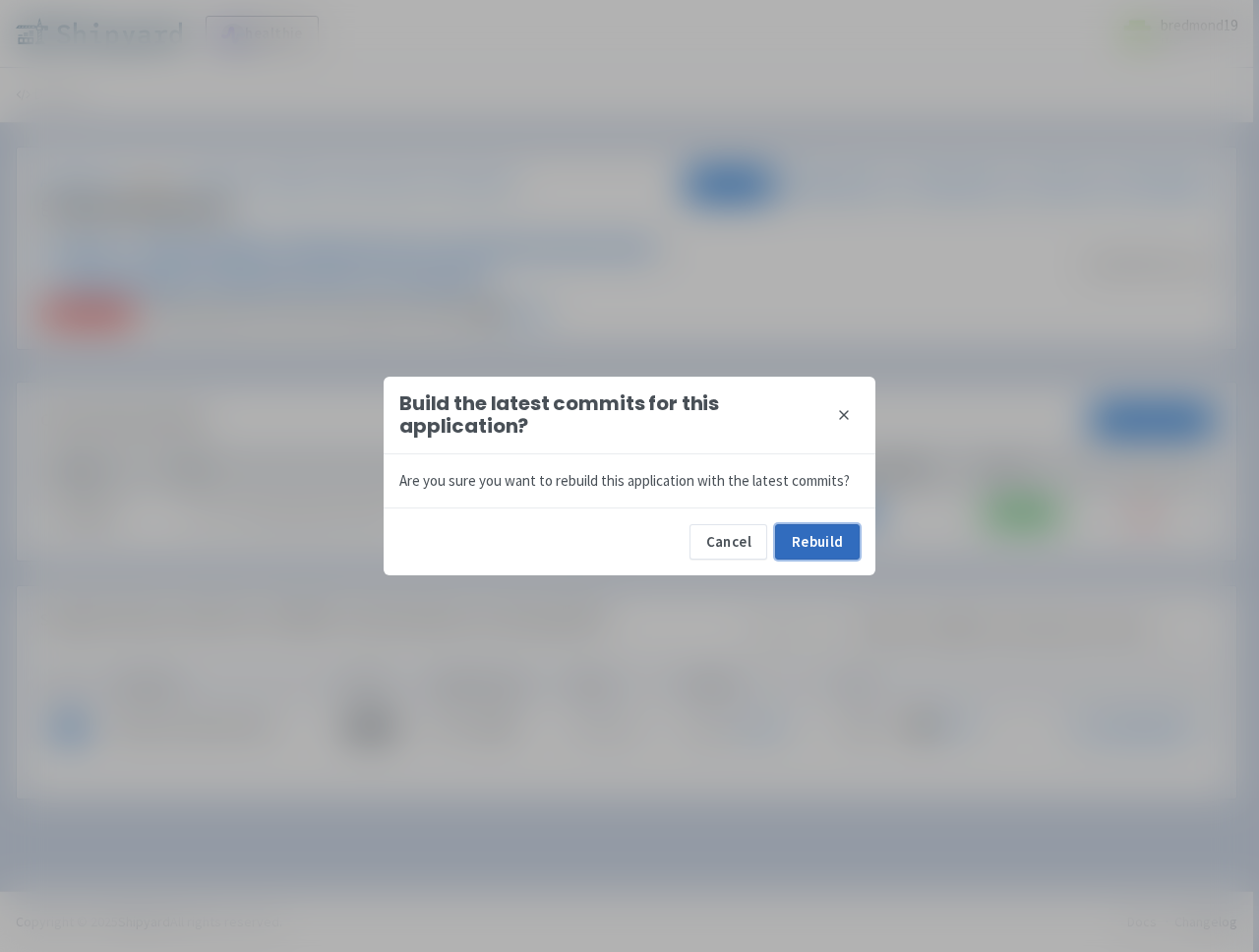 click on "Rebuild" at bounding box center (817, 542) 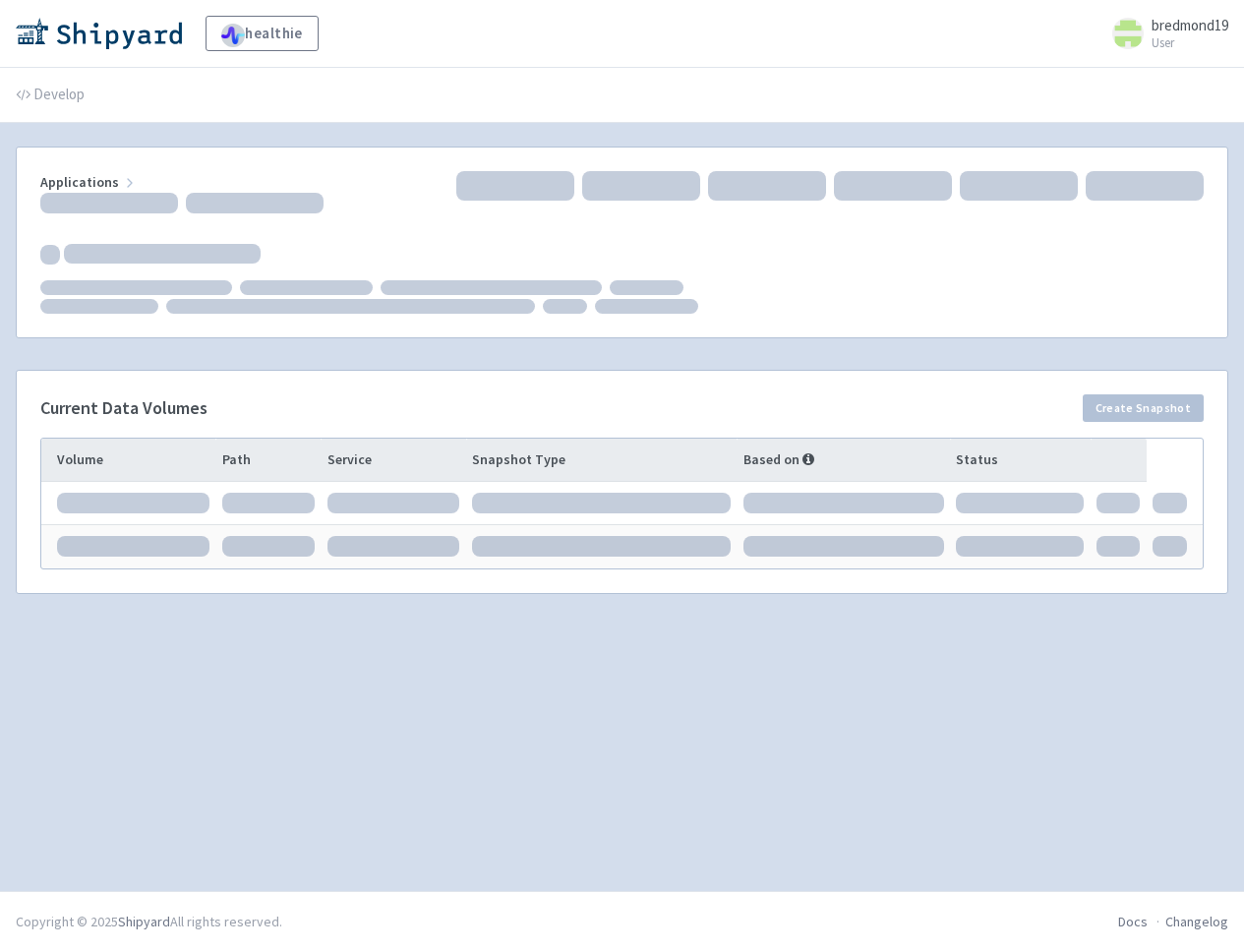 scroll, scrollTop: 0, scrollLeft: 0, axis: both 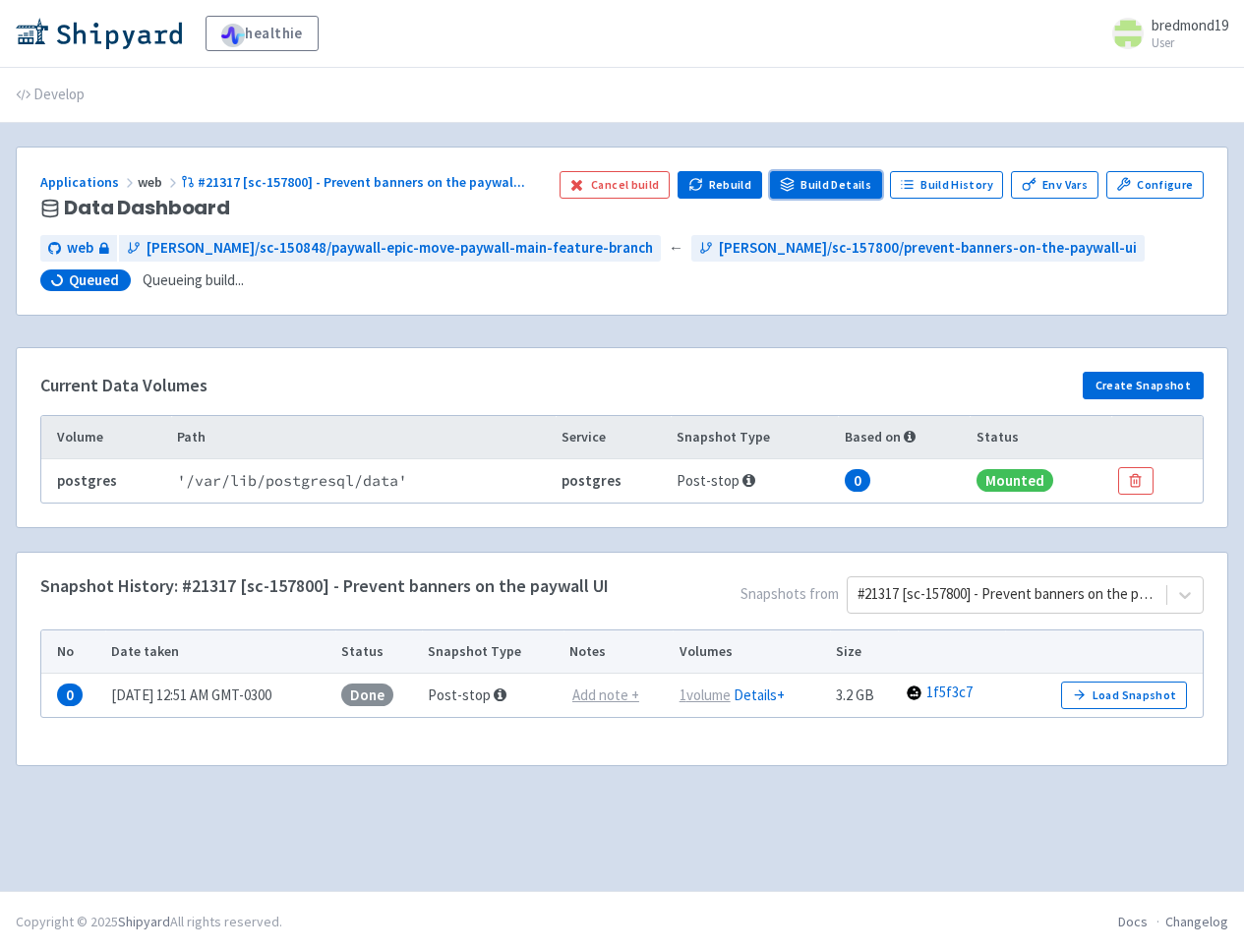 click on "Build Details" at bounding box center (826, 185) 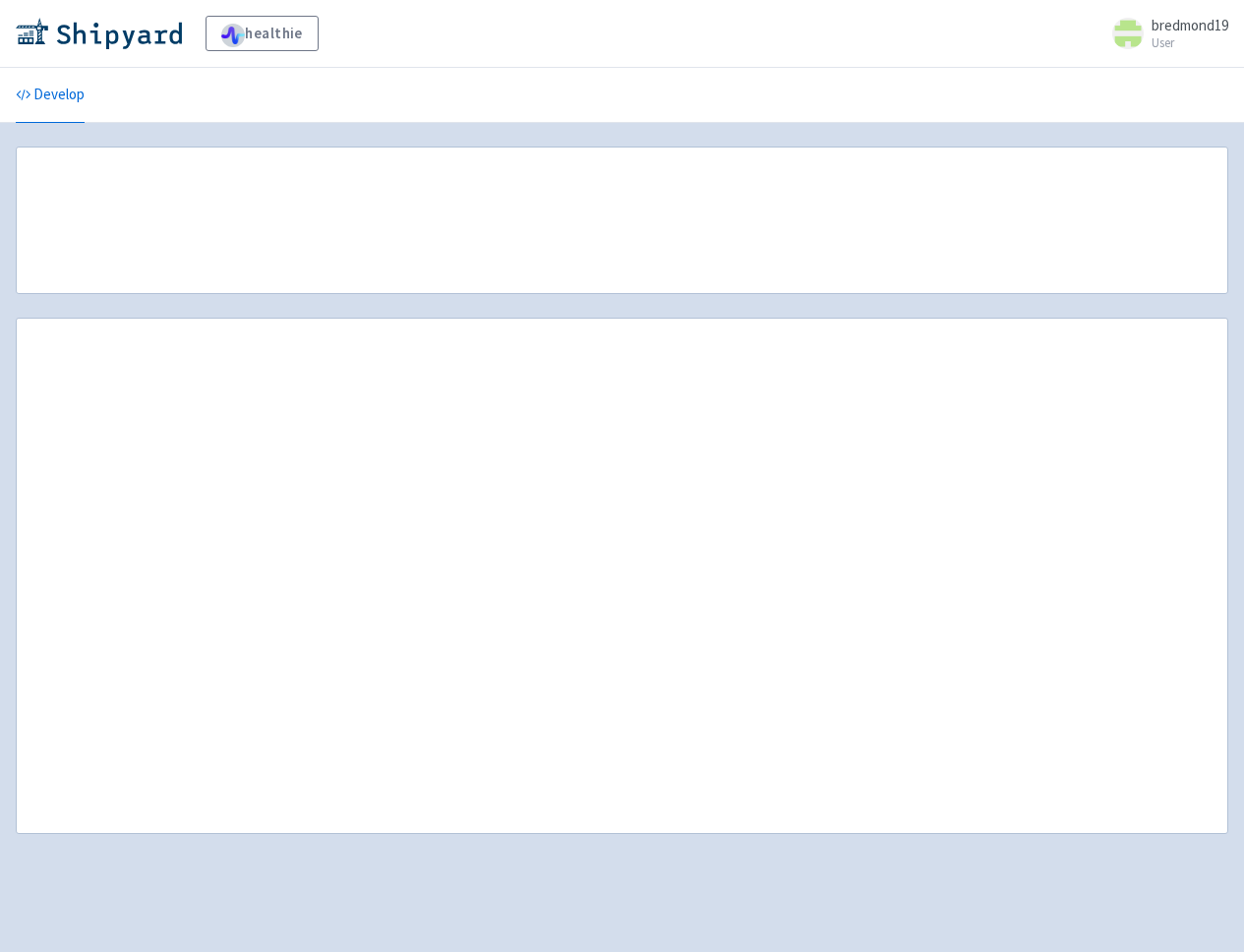 scroll, scrollTop: 0, scrollLeft: 0, axis: both 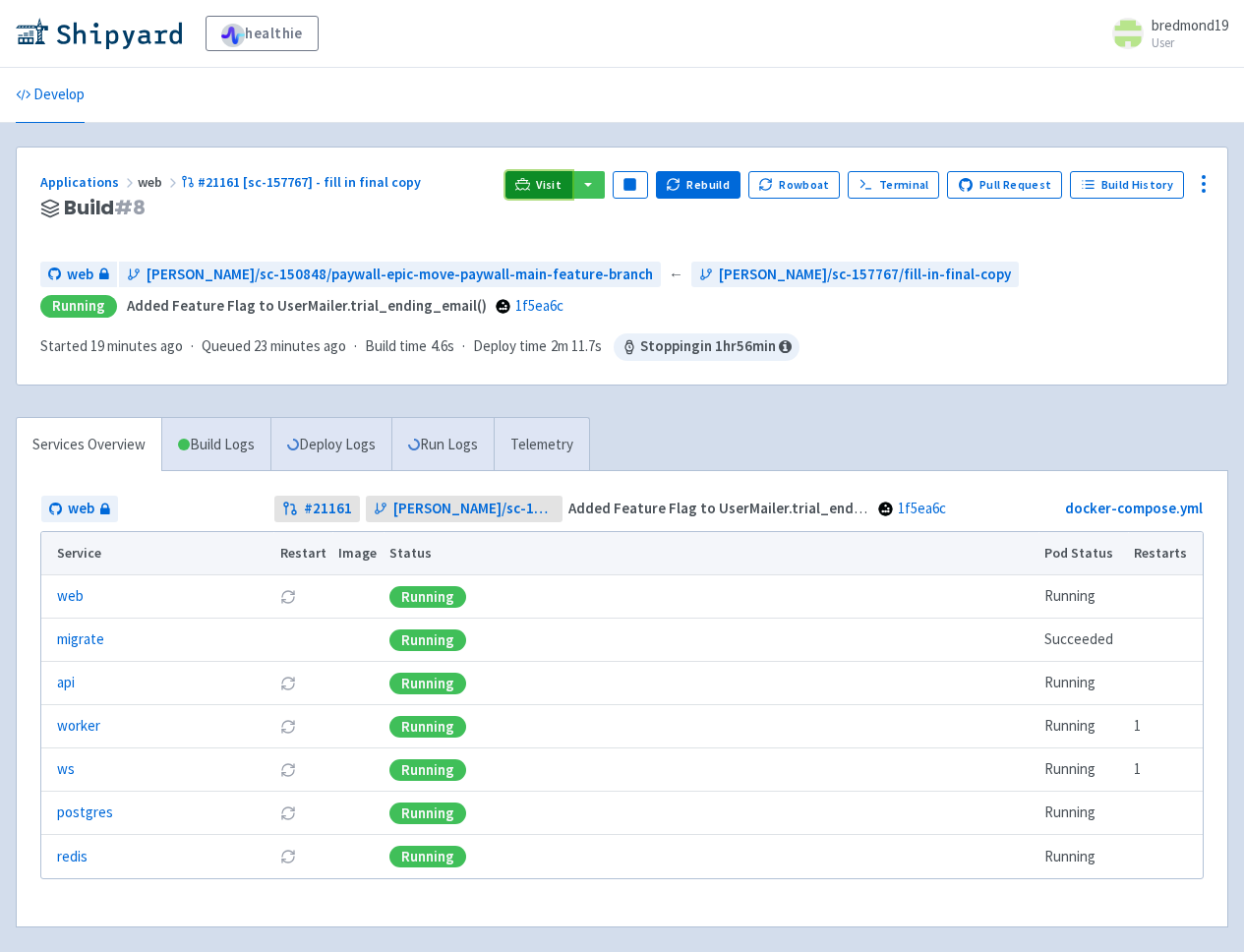 click on "Visit" at bounding box center [549, 185] 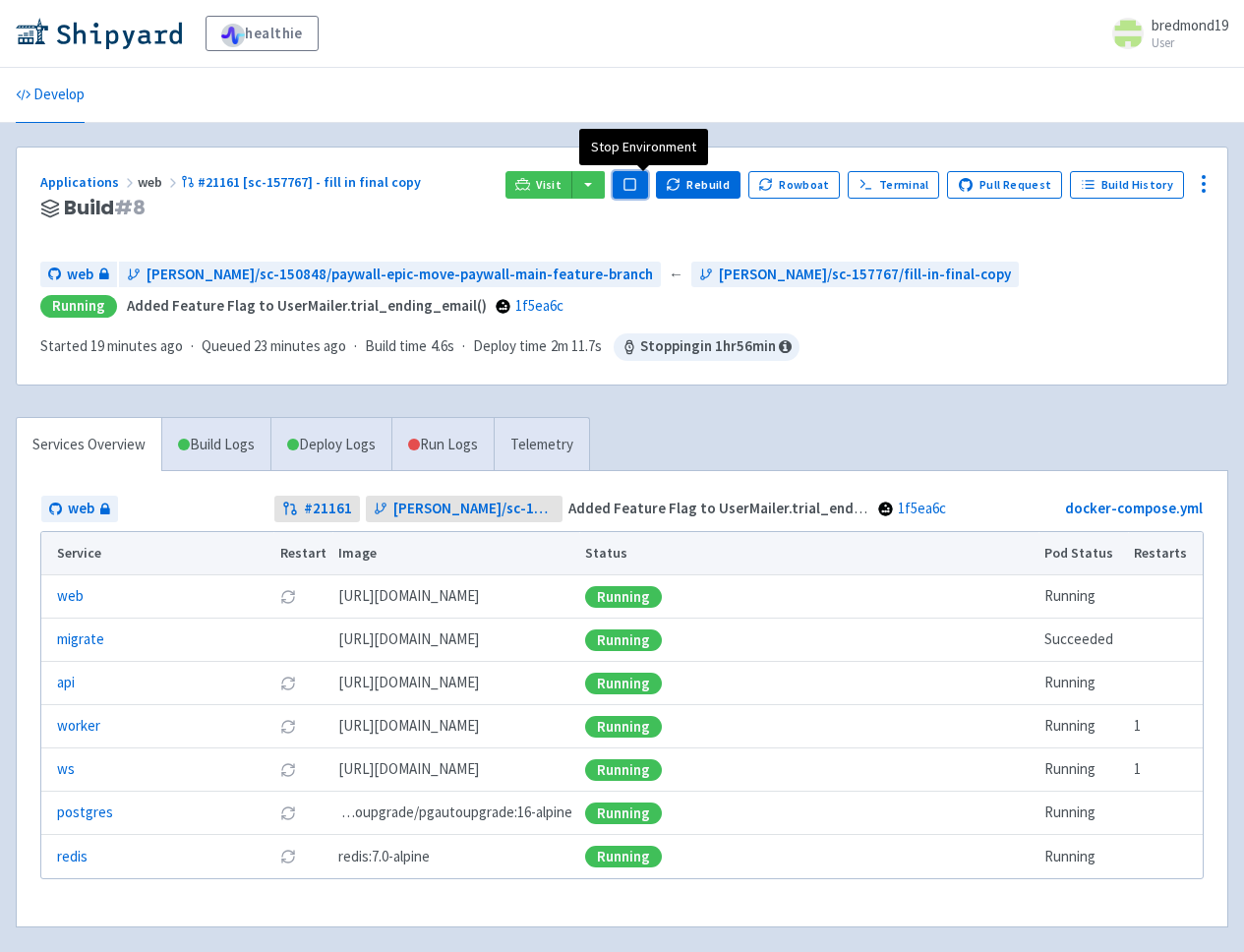 click 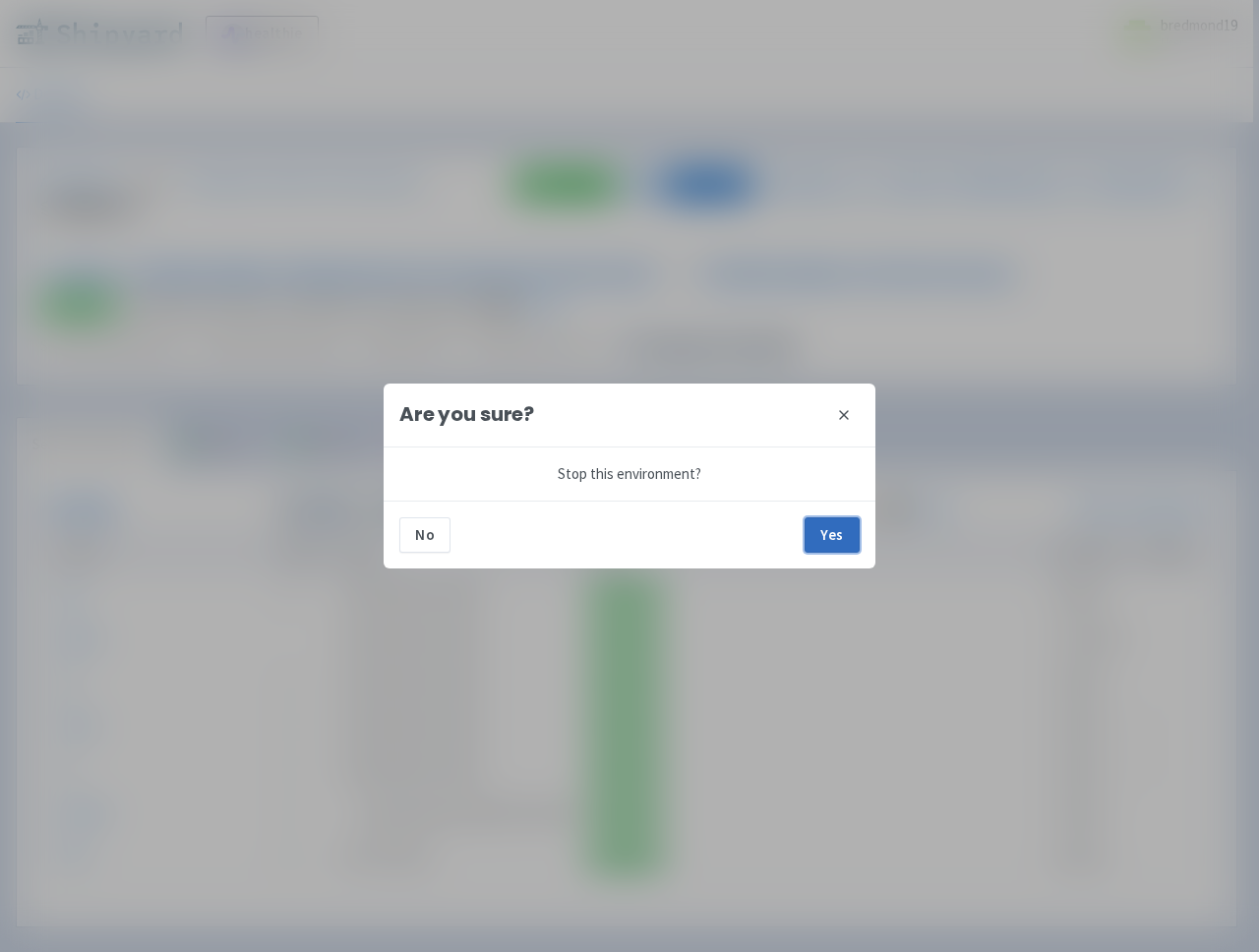 click on "Yes" at bounding box center [832, 535] 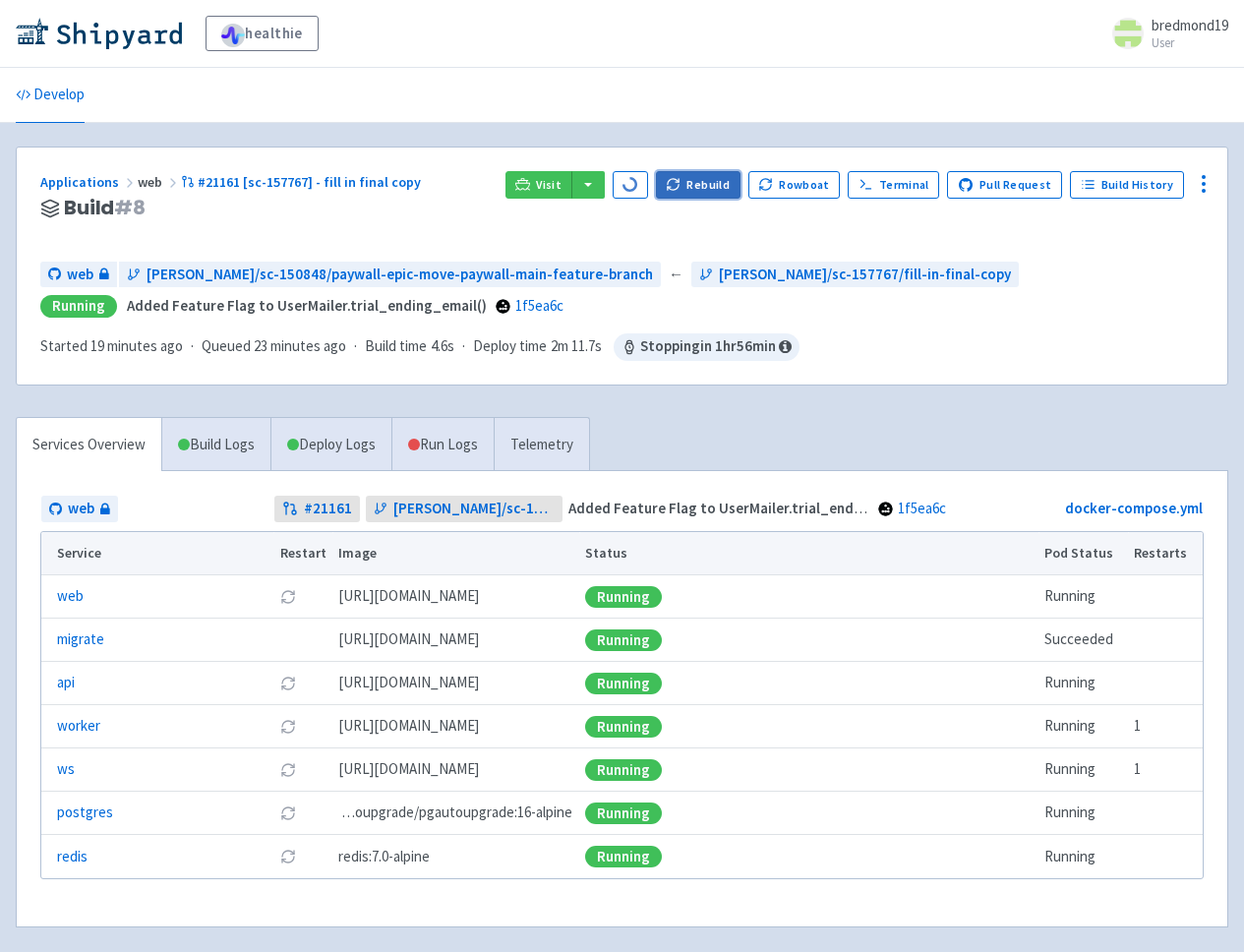 click on "Rebuild" at bounding box center (698, 185) 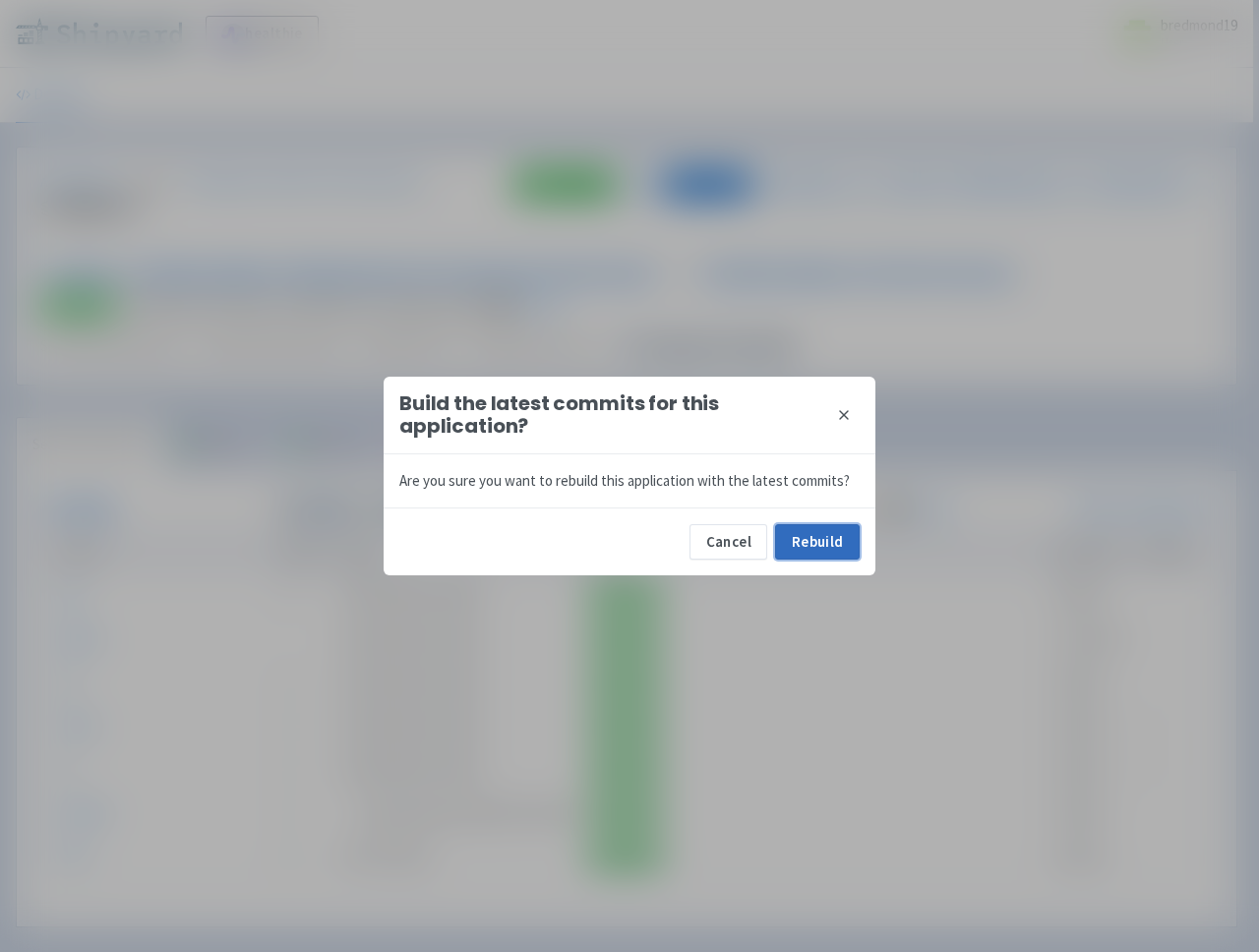 click on "Rebuild" at bounding box center (817, 542) 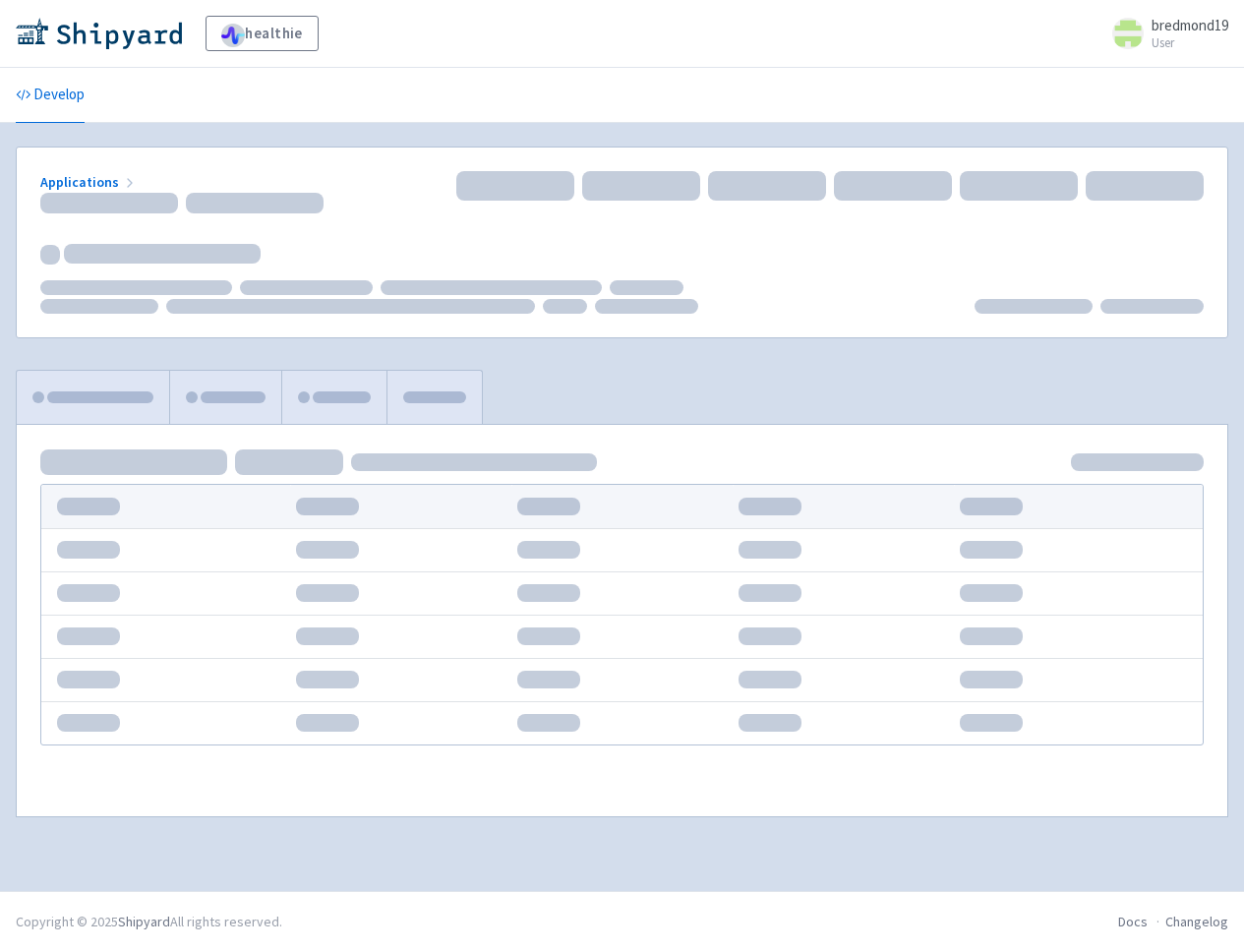 scroll, scrollTop: 0, scrollLeft: 0, axis: both 